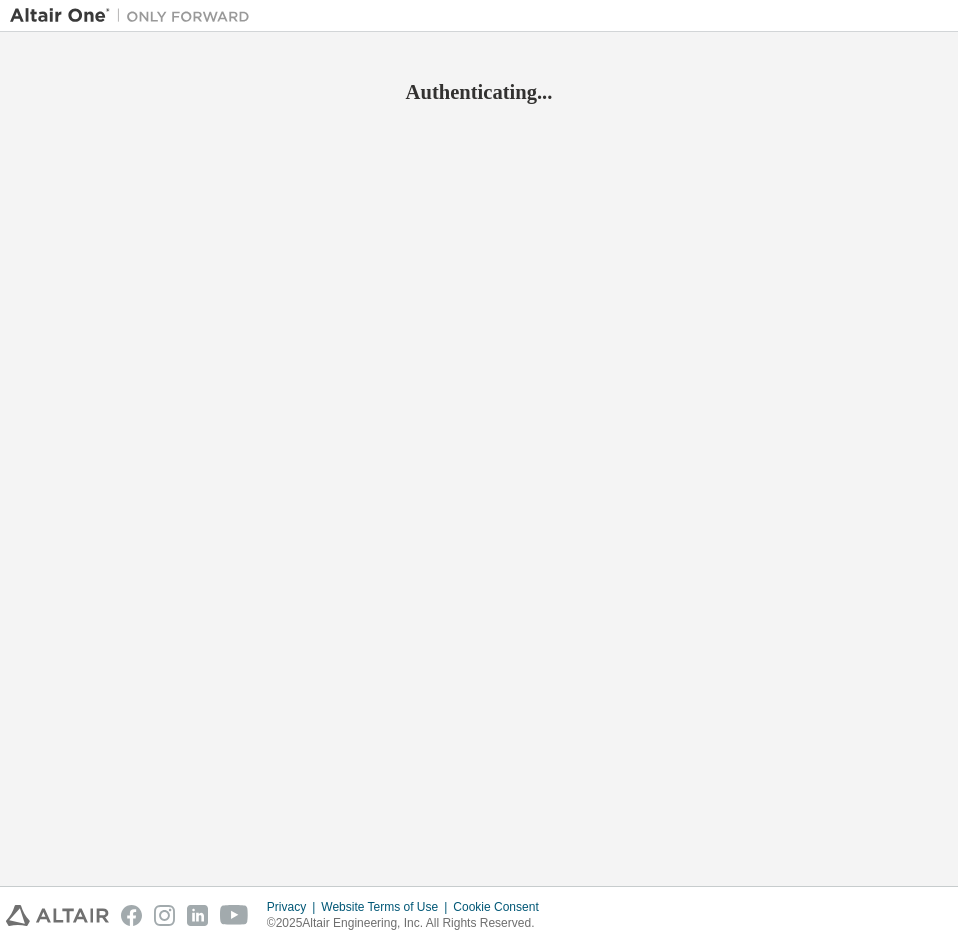 scroll, scrollTop: 0, scrollLeft: 0, axis: both 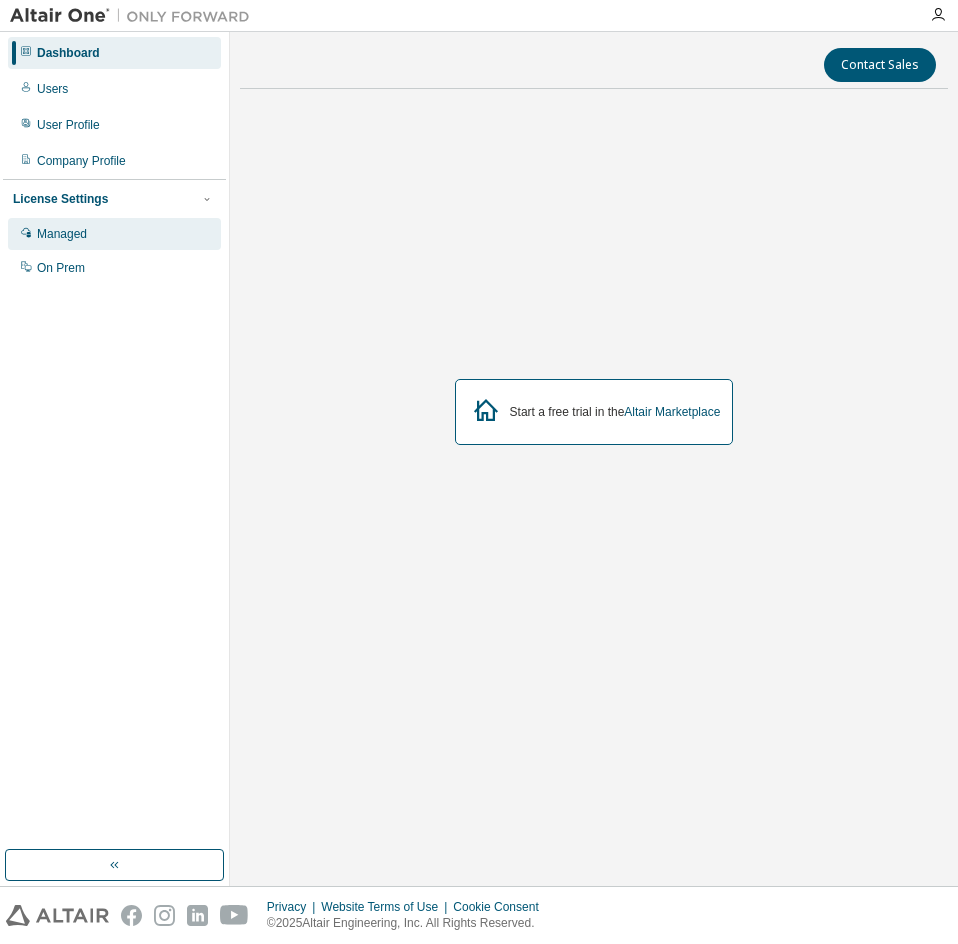 click on "Managed" at bounding box center [114, 234] 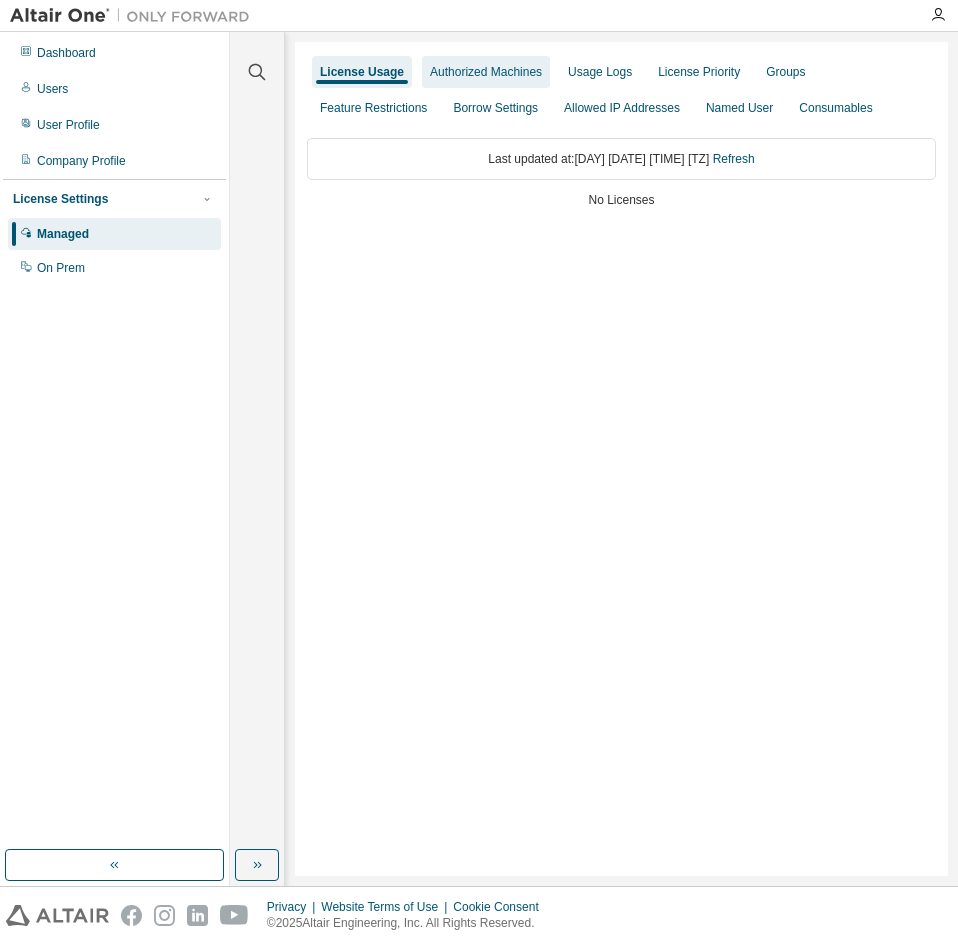click on "Authorized Machines" at bounding box center [486, 72] 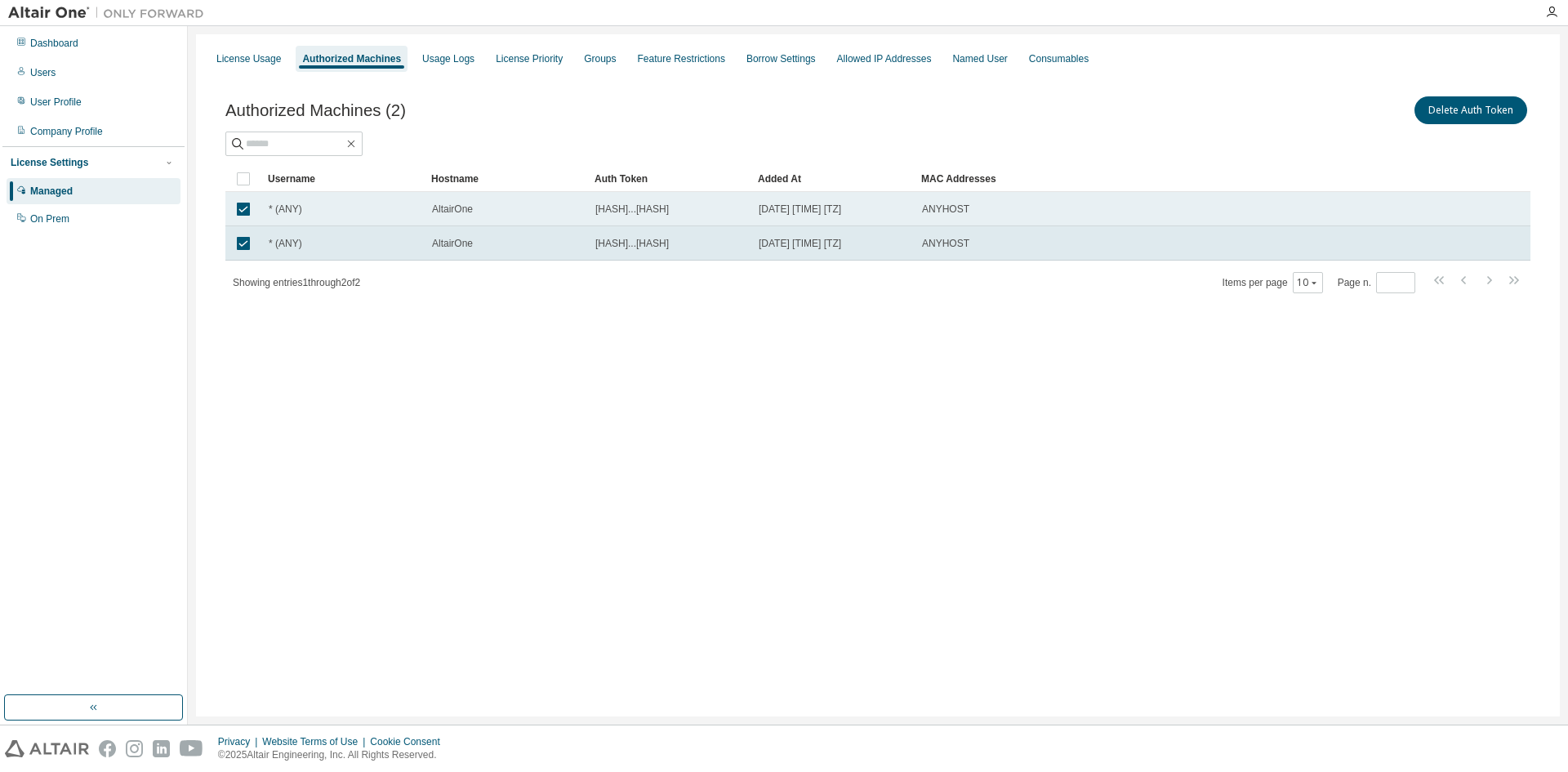 click at bounding box center [243, 209] 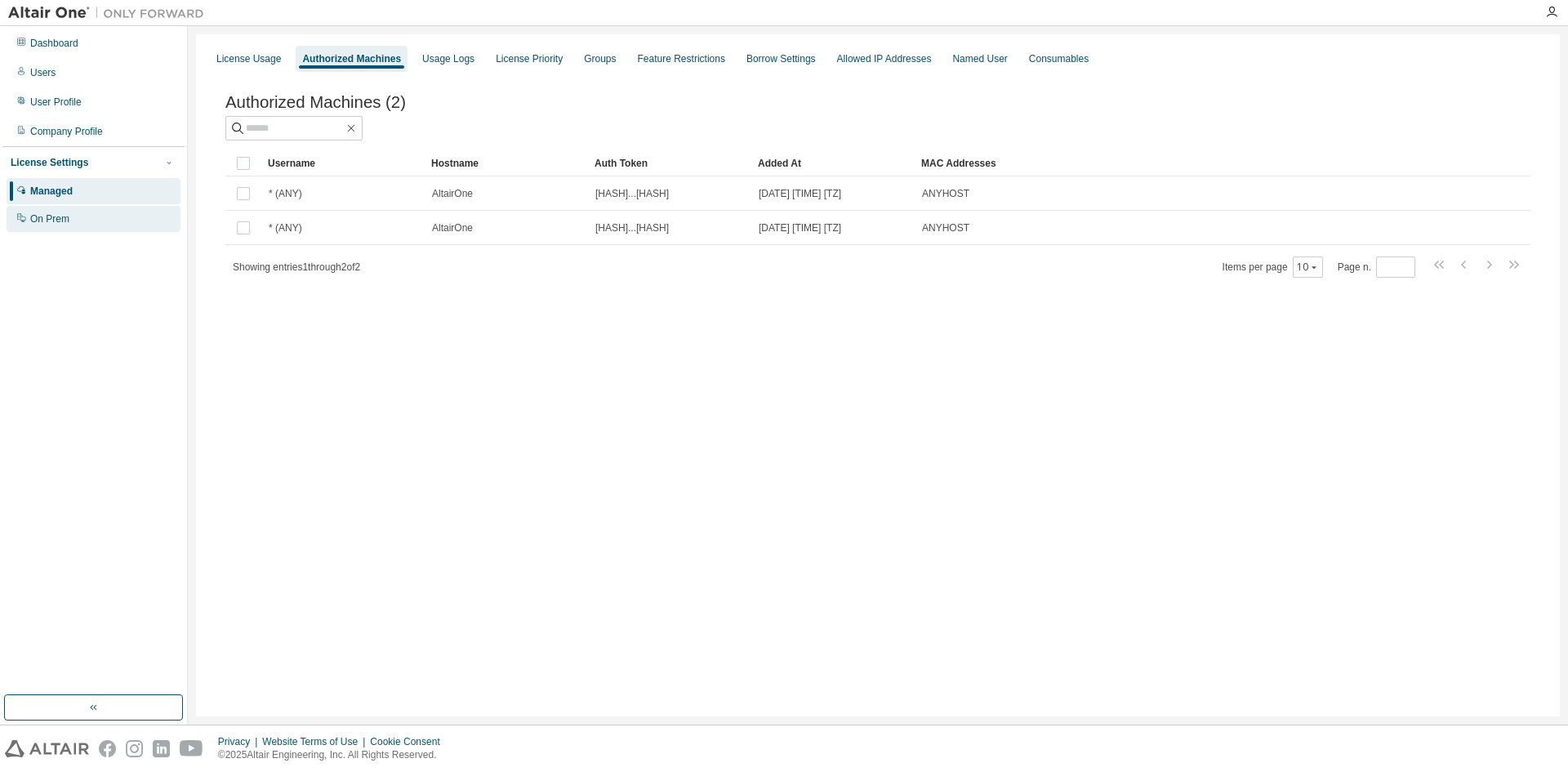 click on "On Prem" at bounding box center [93, 219] 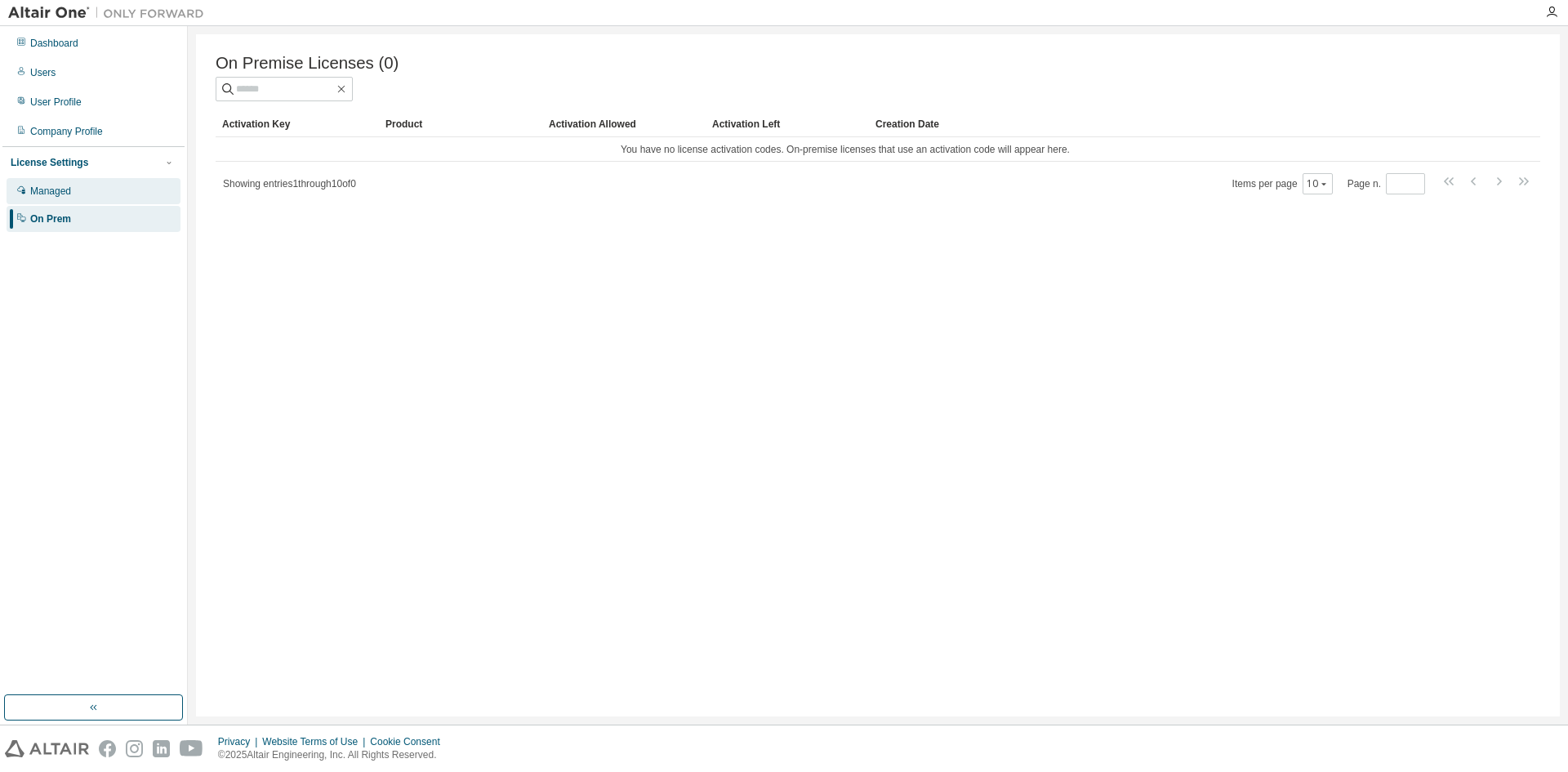 click on "Managed" at bounding box center [51, 191] 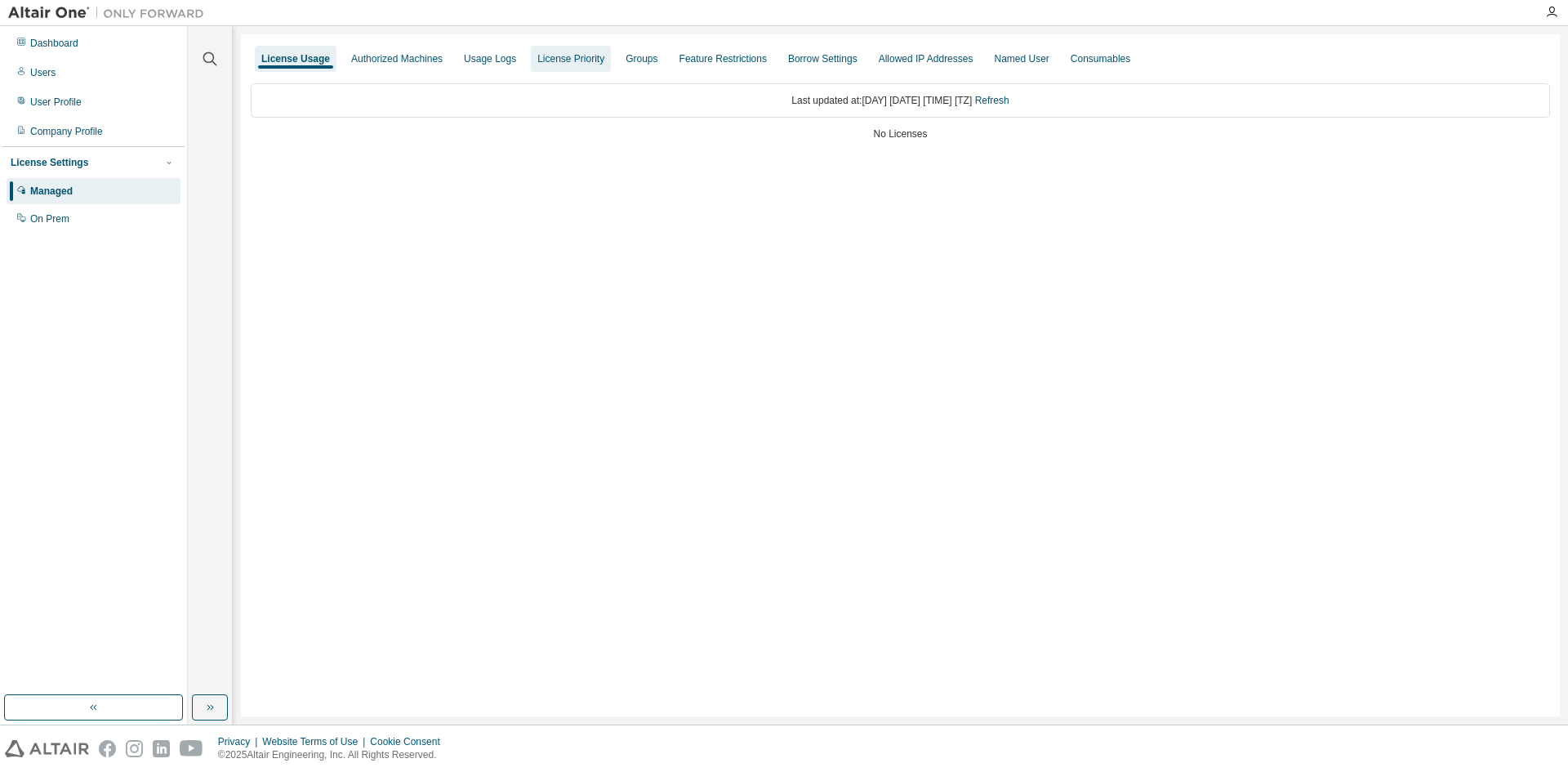 click on "License Priority" at bounding box center [571, 59] 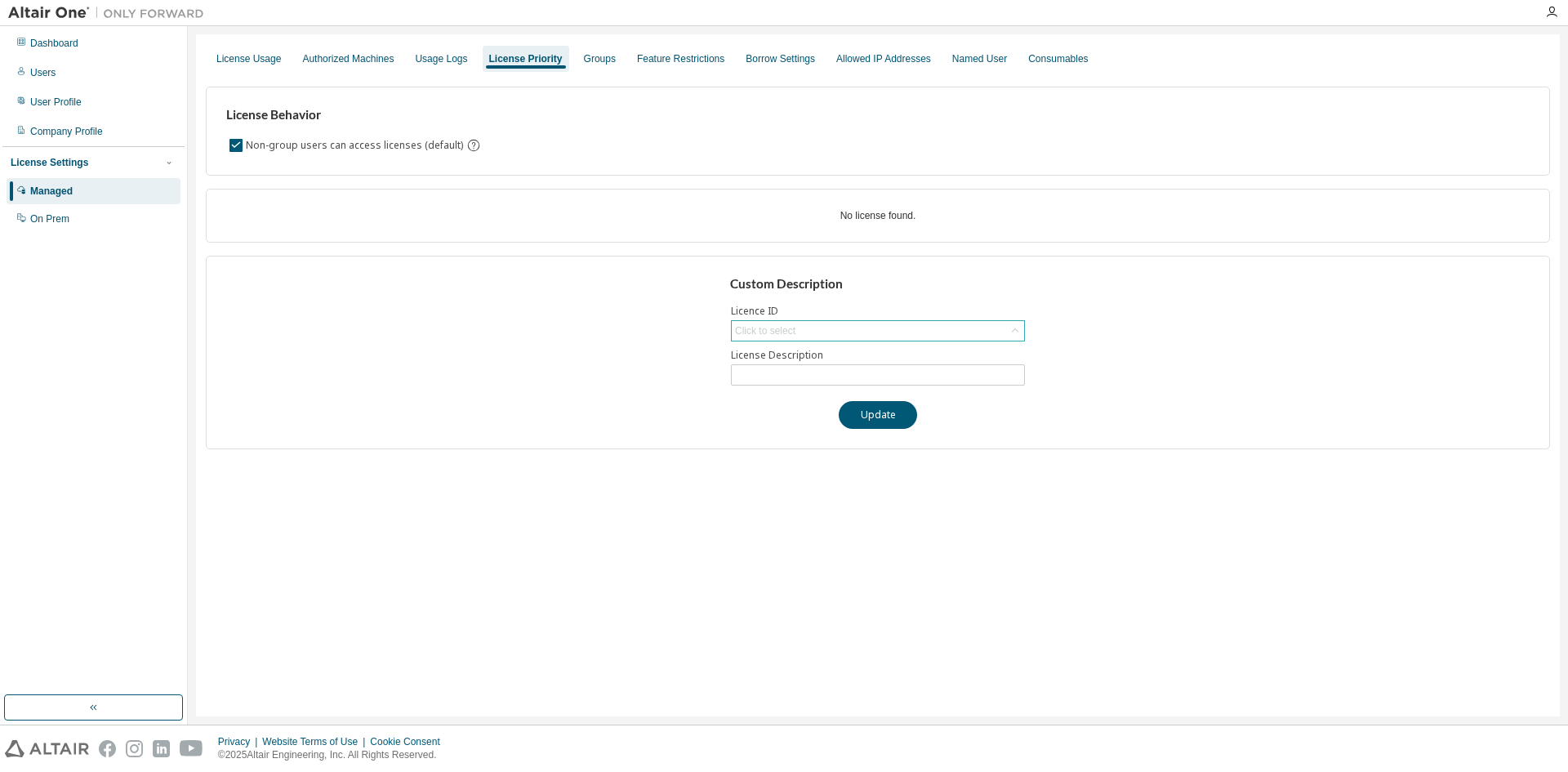 click on "Click to select" at bounding box center [878, 331] 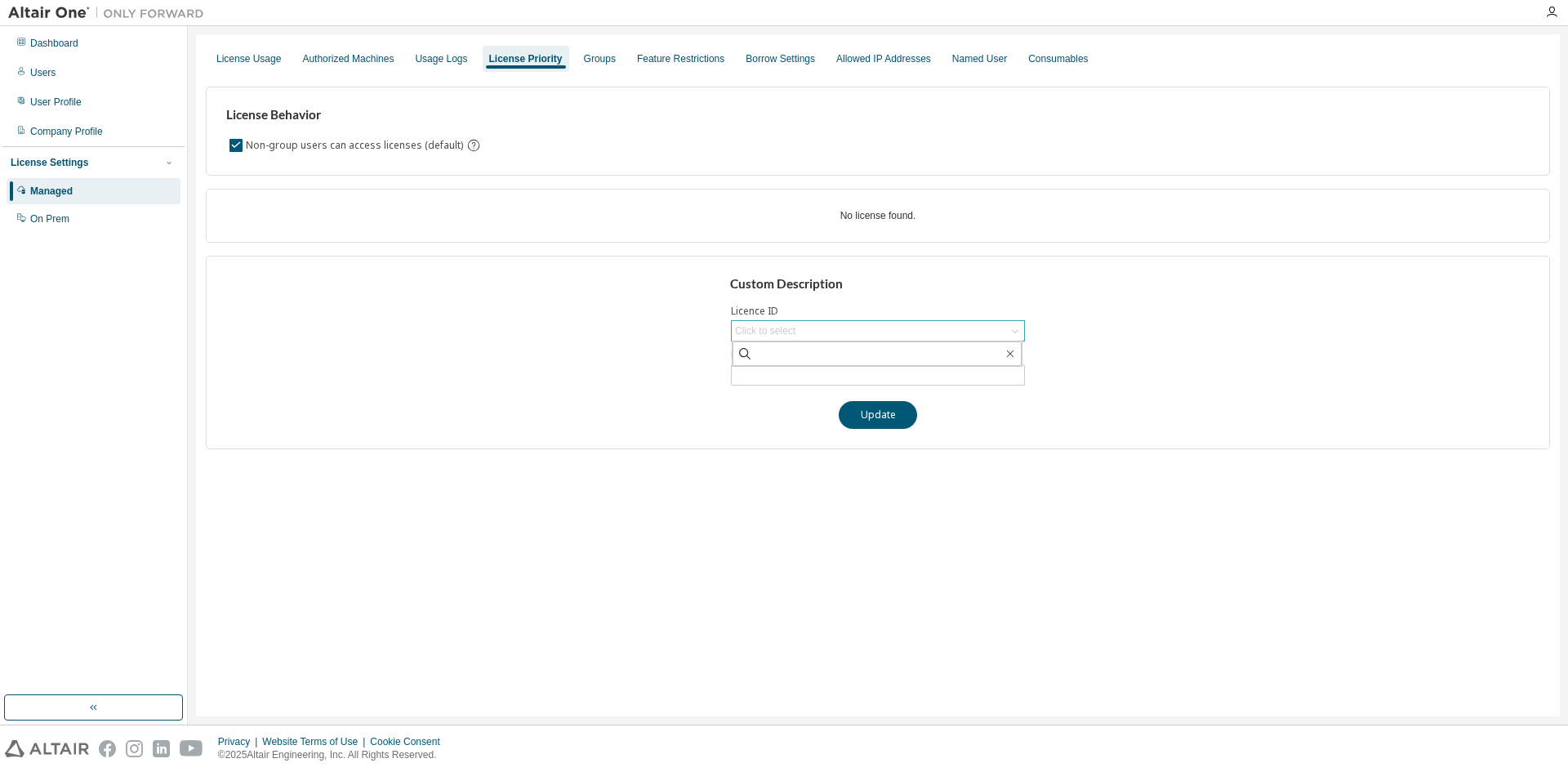 click on "Click to select" at bounding box center (878, 331) 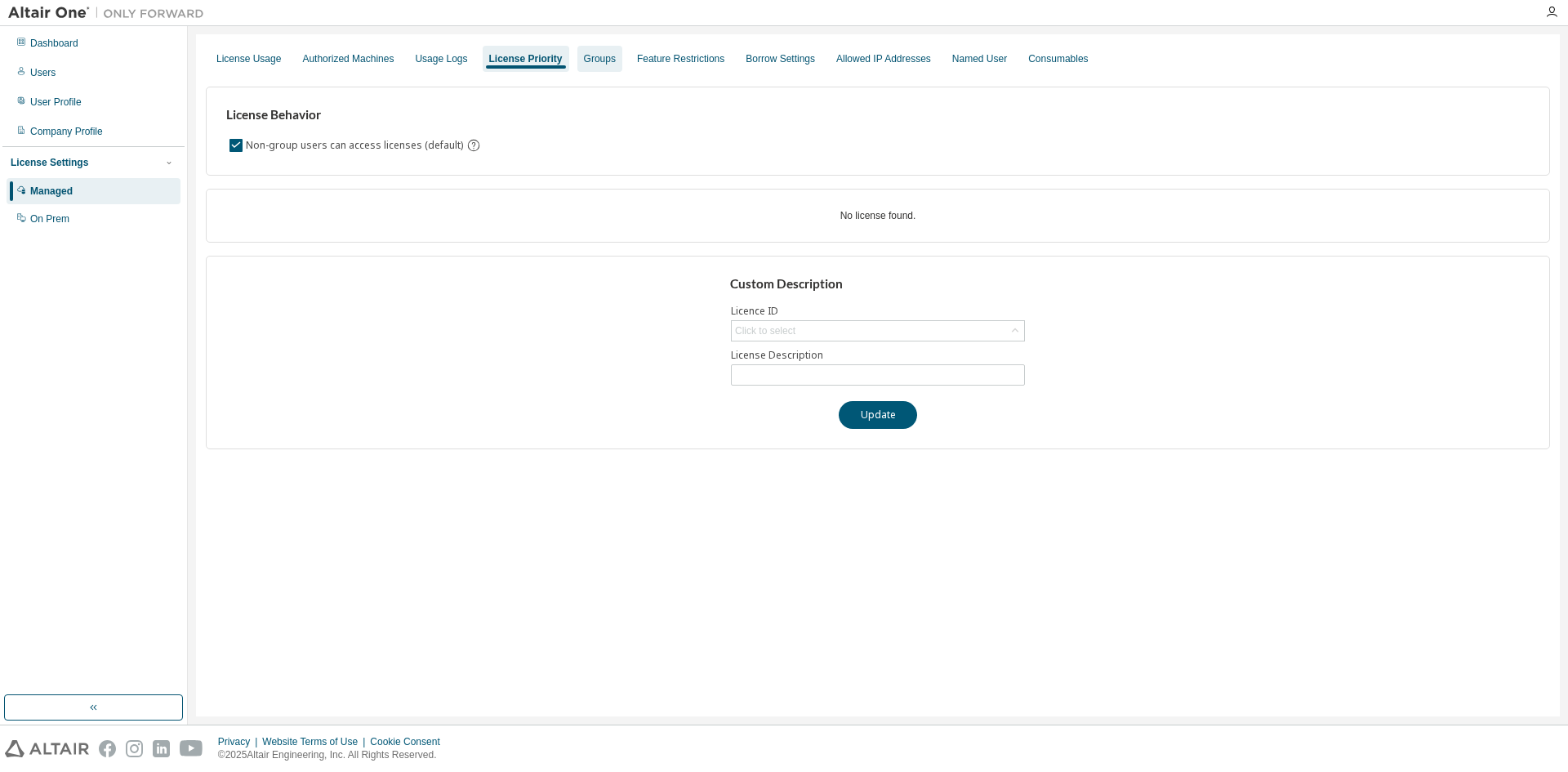click on "Groups" at bounding box center (599, 59) 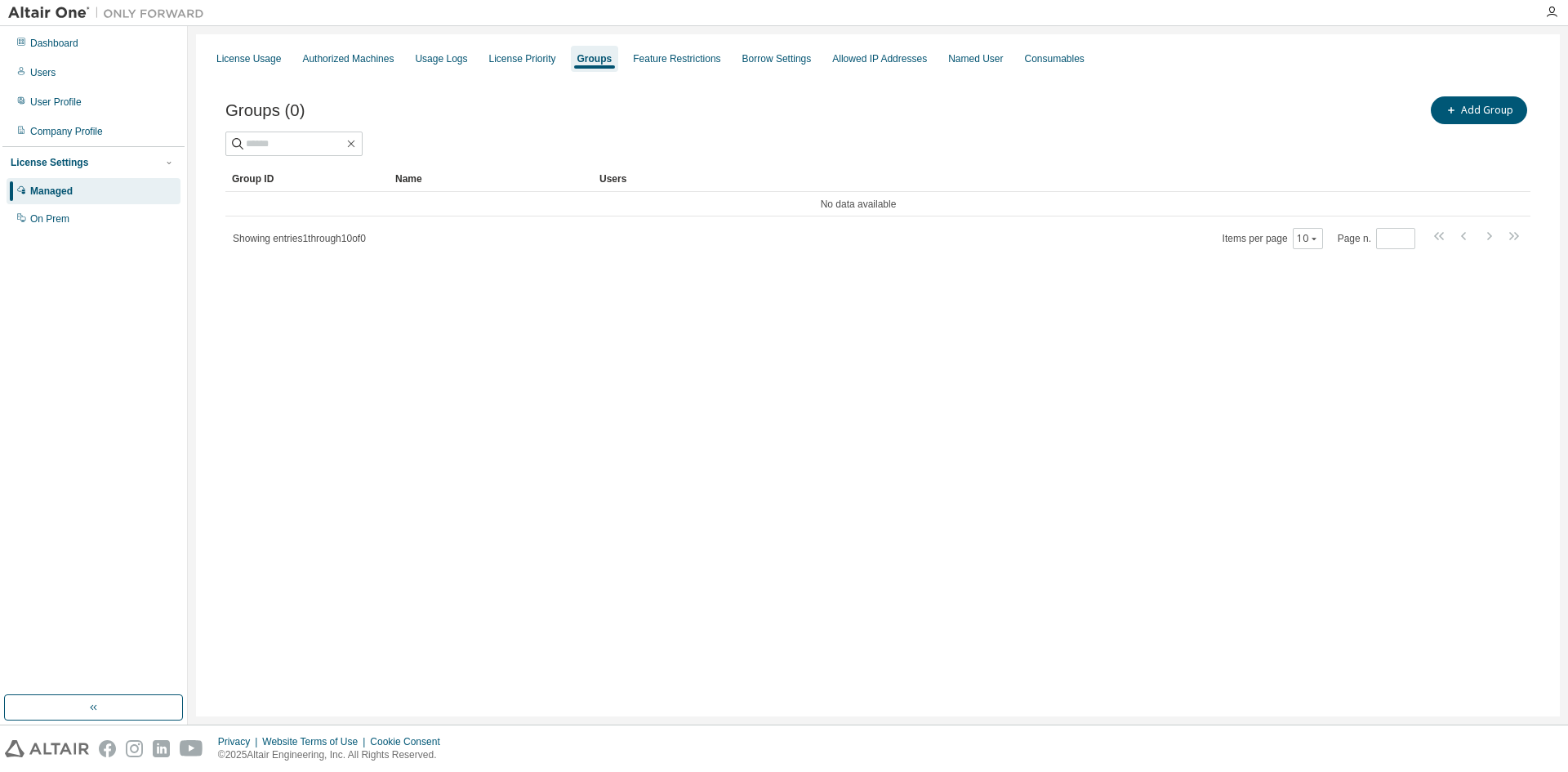 click on "License Usage Authorized Machines Usage Logs License Priority Groups Feature Restrictions Borrow Settings Allowed IP Addresses Named User Consumables" at bounding box center (878, 59) 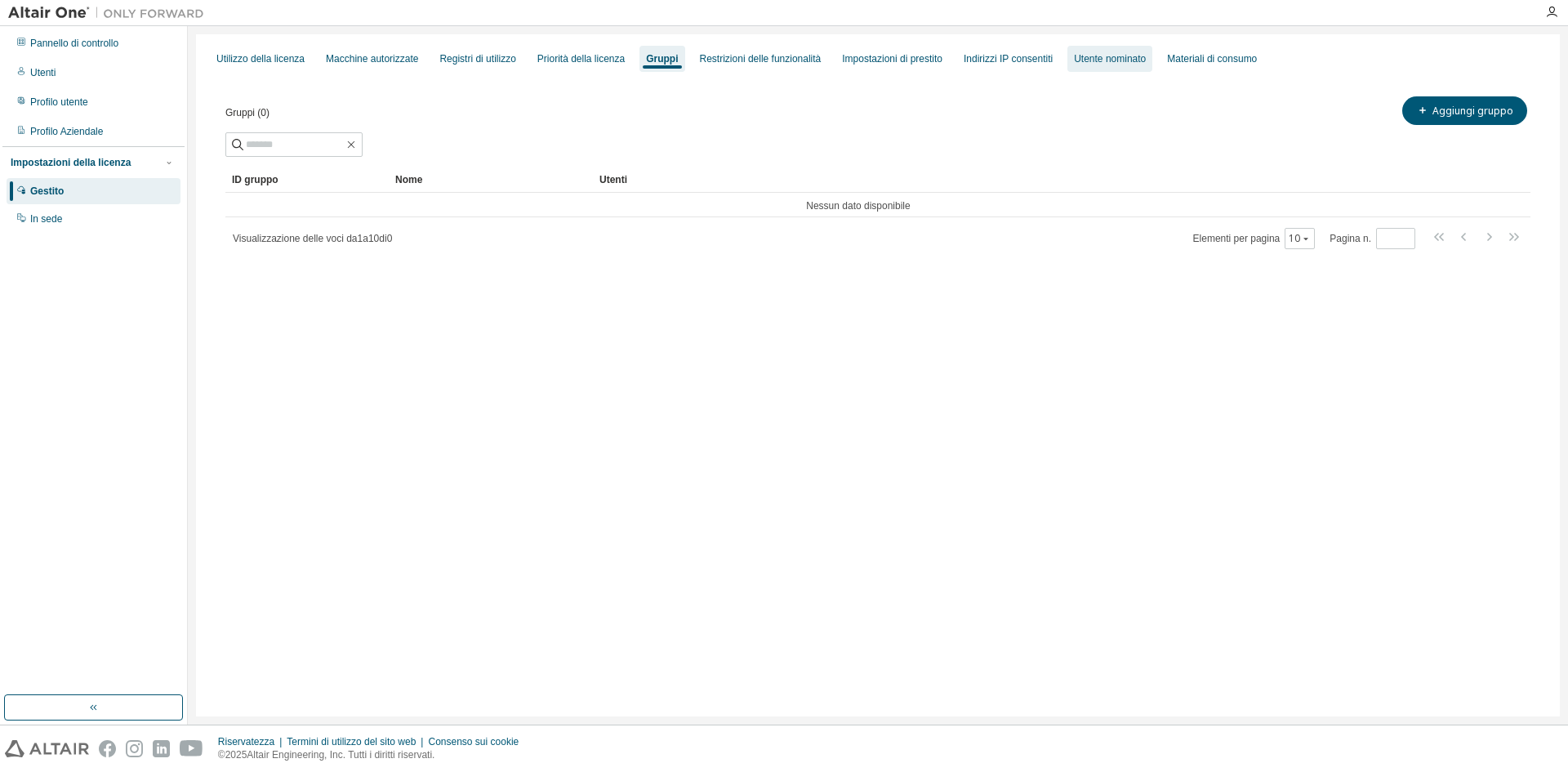 click on "Utente nominato" at bounding box center (1110, 59) 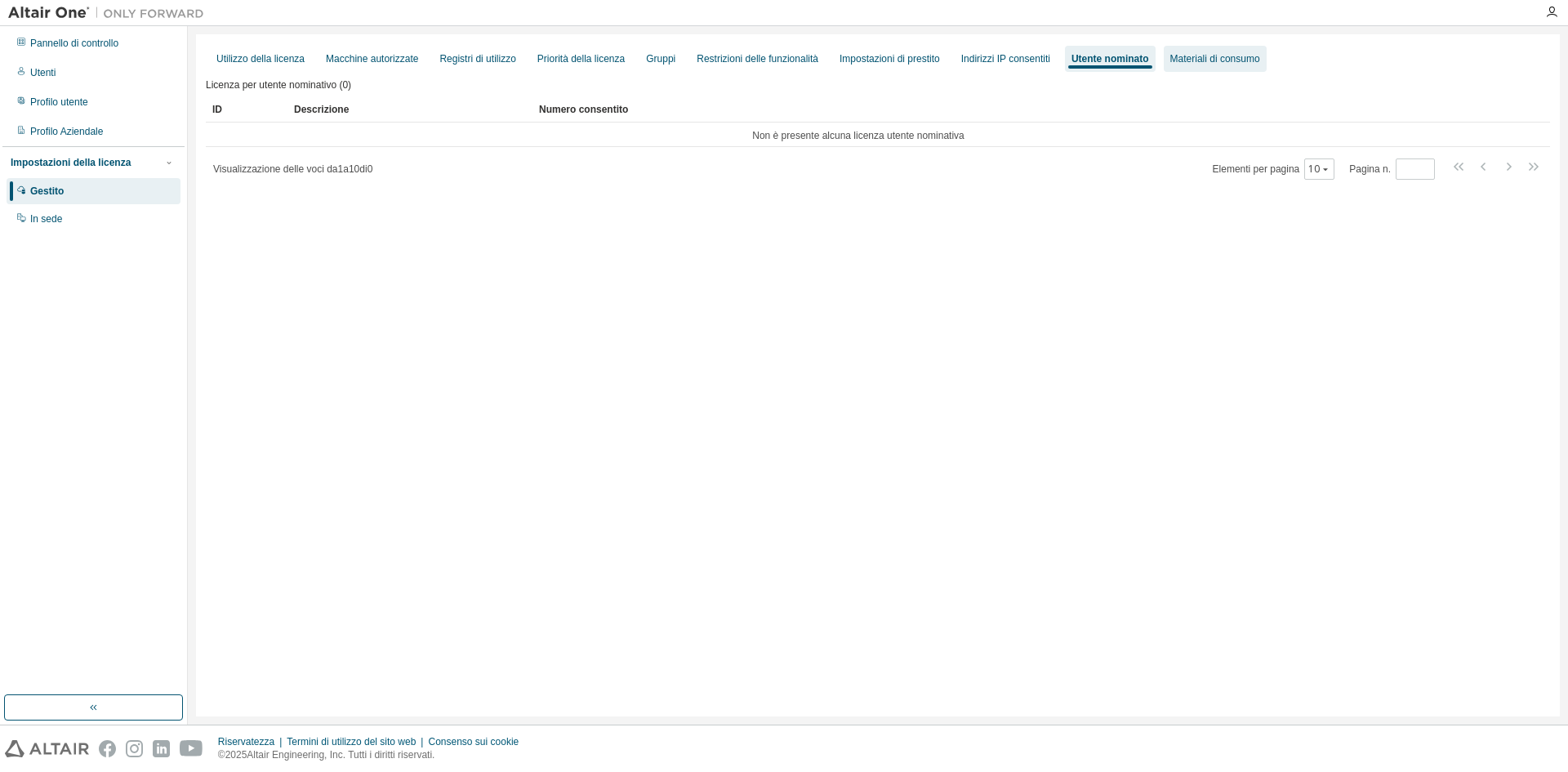 click on "Materiali di consumo" at bounding box center [1215, 59] 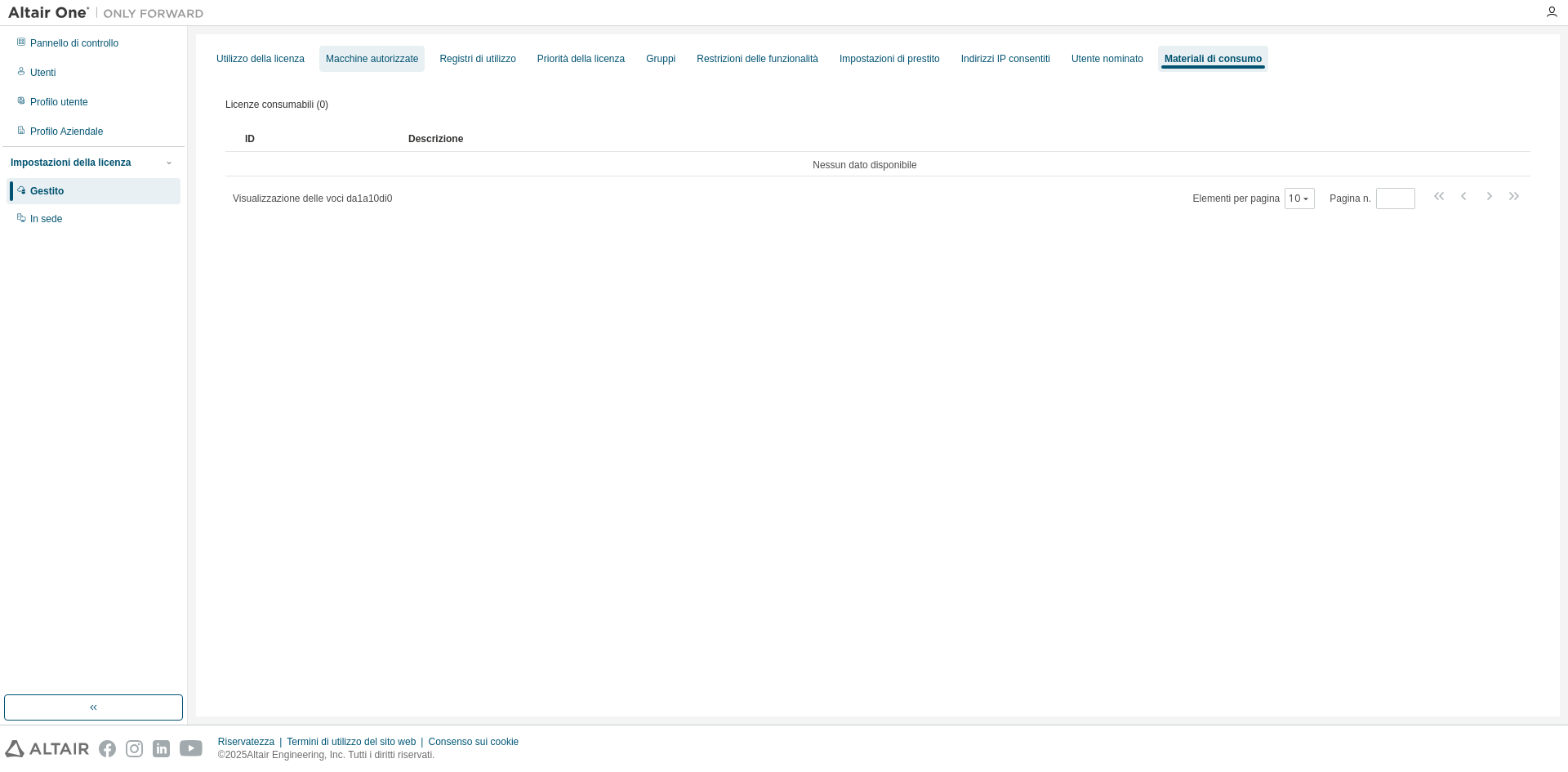 click on "Macchine autorizzate" at bounding box center [372, 59] 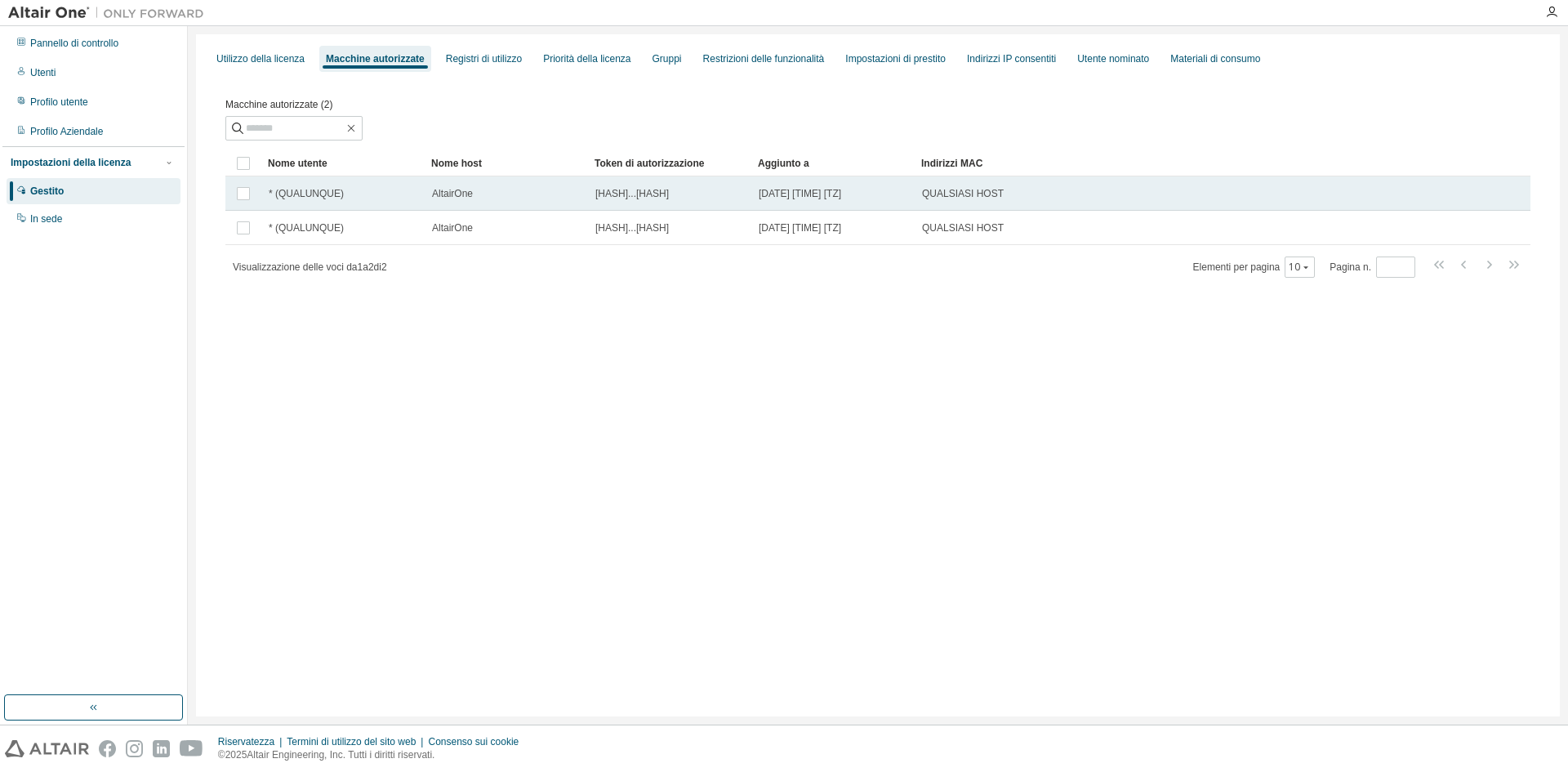 click on "AltairOne" at bounding box center [506, 194] 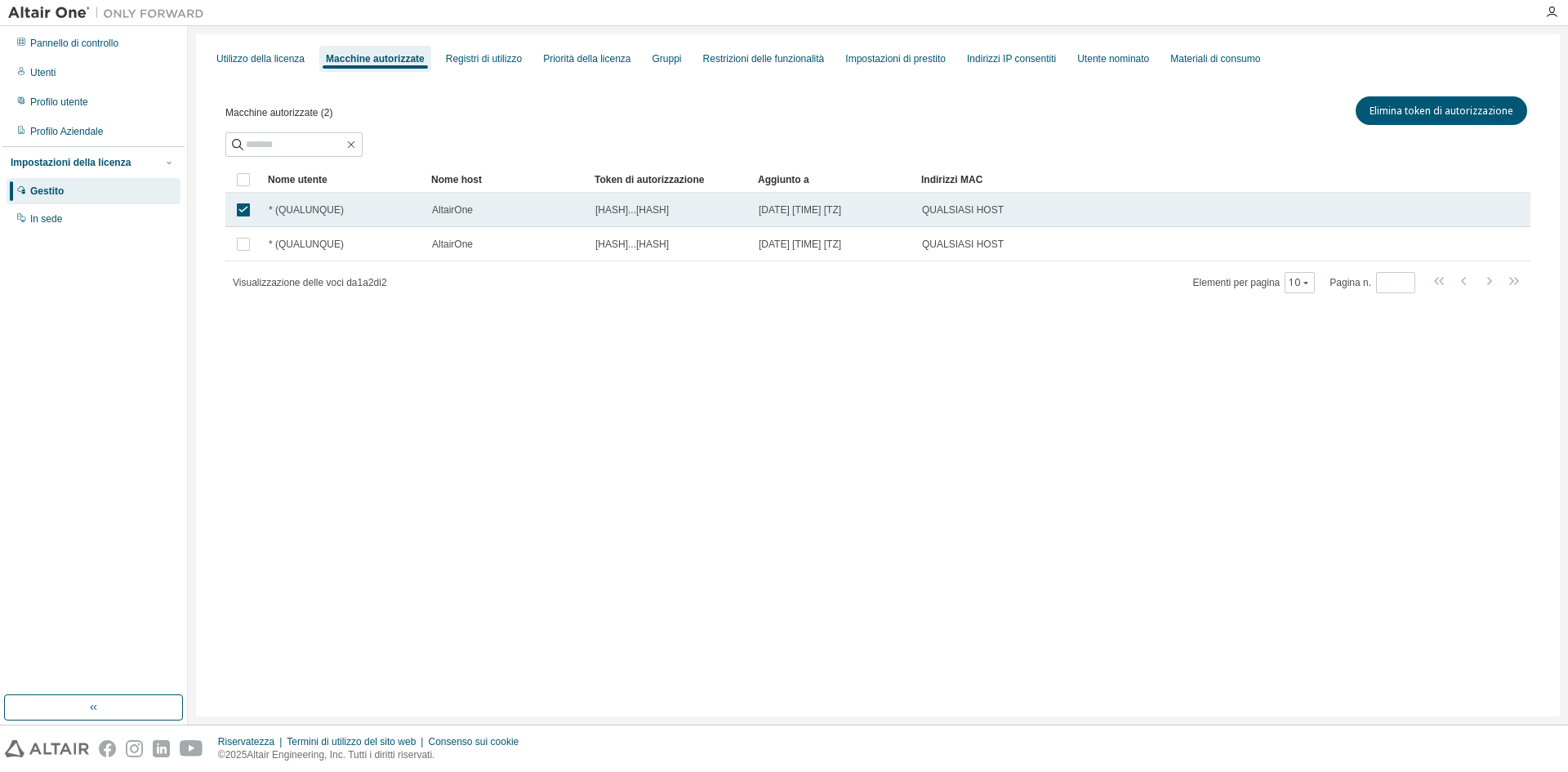 click on "AltairOne" at bounding box center (506, 210) 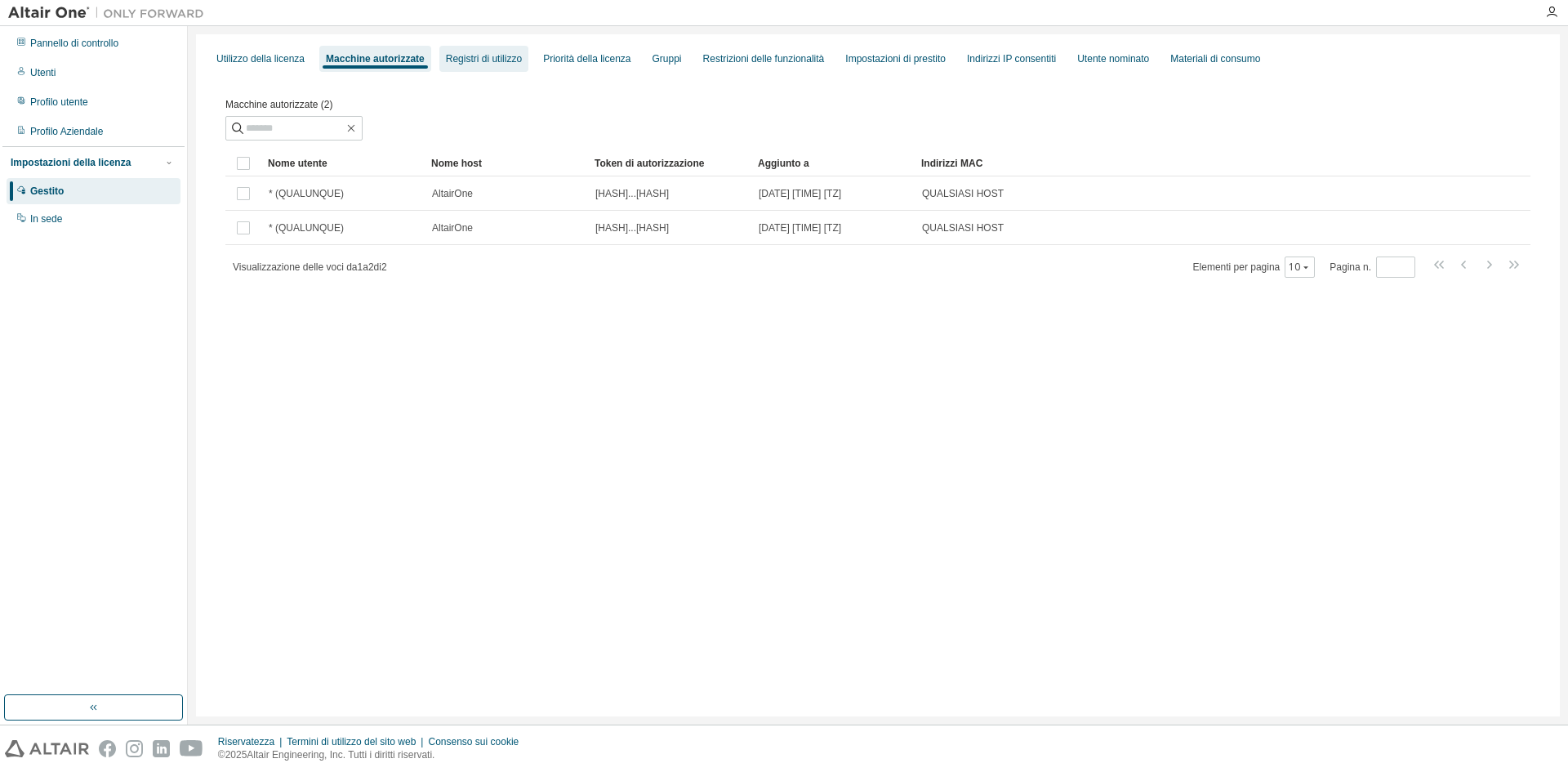 click on "Registri di utilizzo" at bounding box center (483, 59) 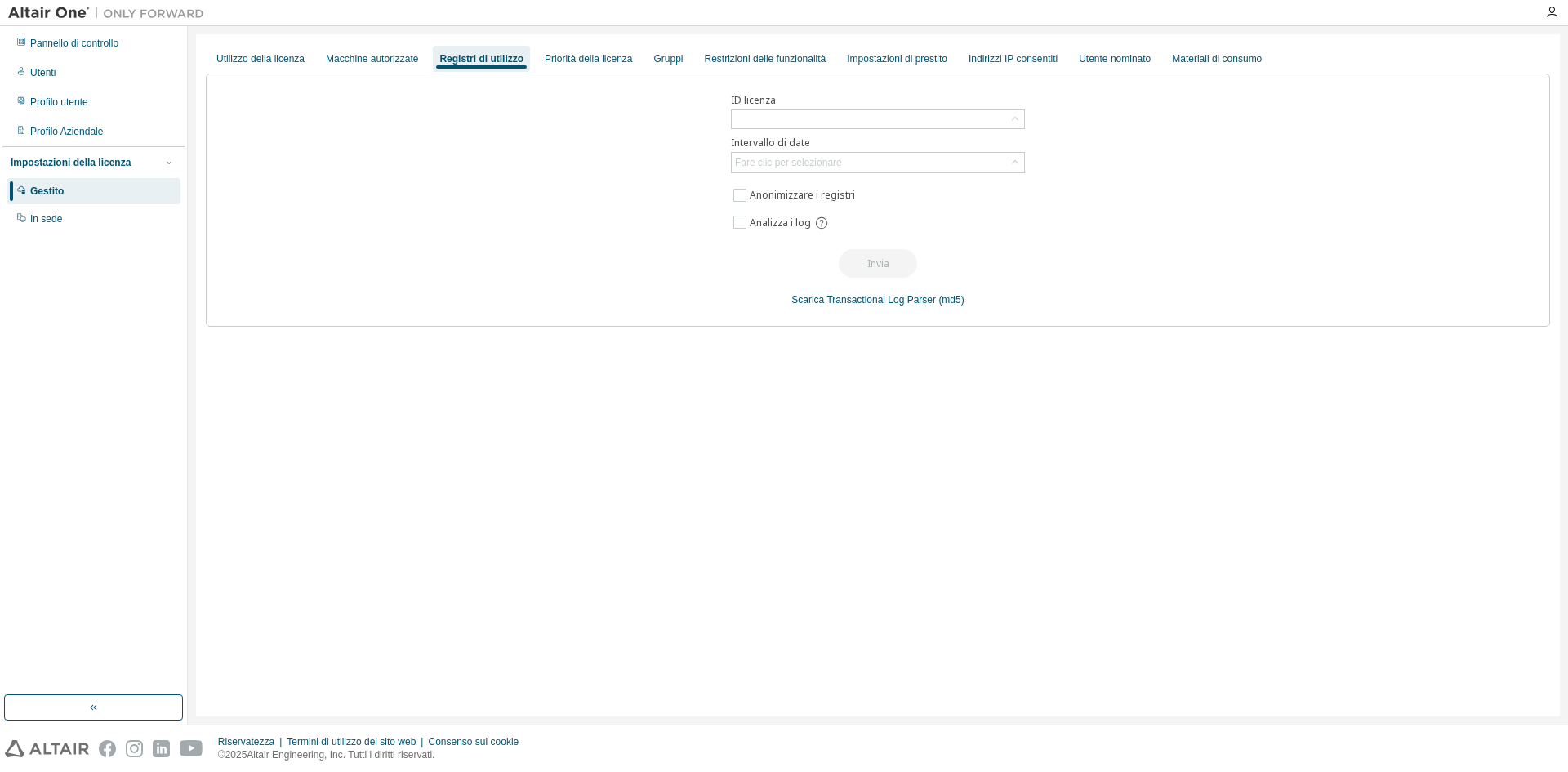 click on "ID licenza Intervallo di date Fare clic per selezionare Anonimizzare i registri Analizza i log Invia Scarica Transactional Log Parser    (md5)" at bounding box center [878, 200] 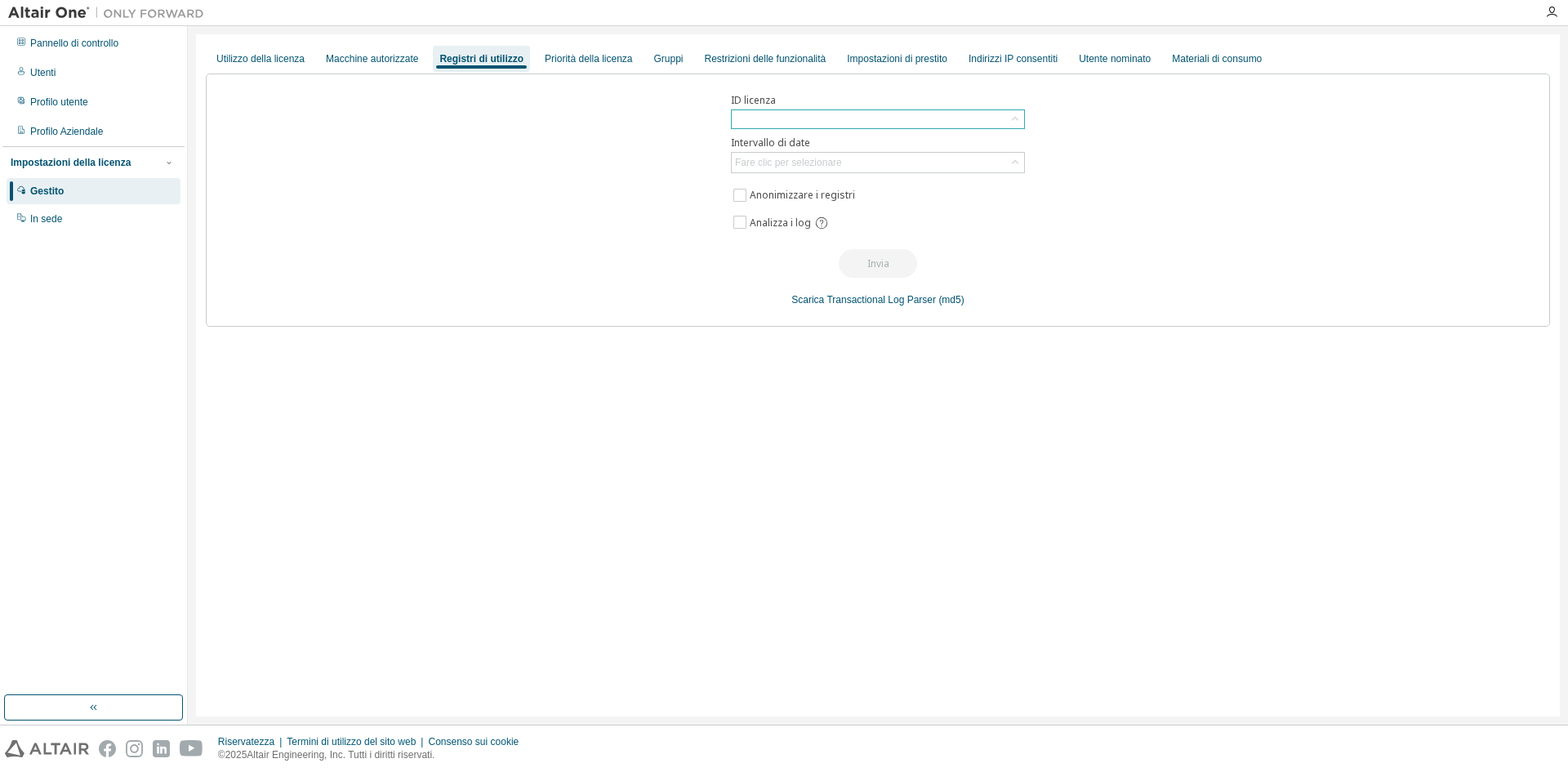 click at bounding box center [878, 119] 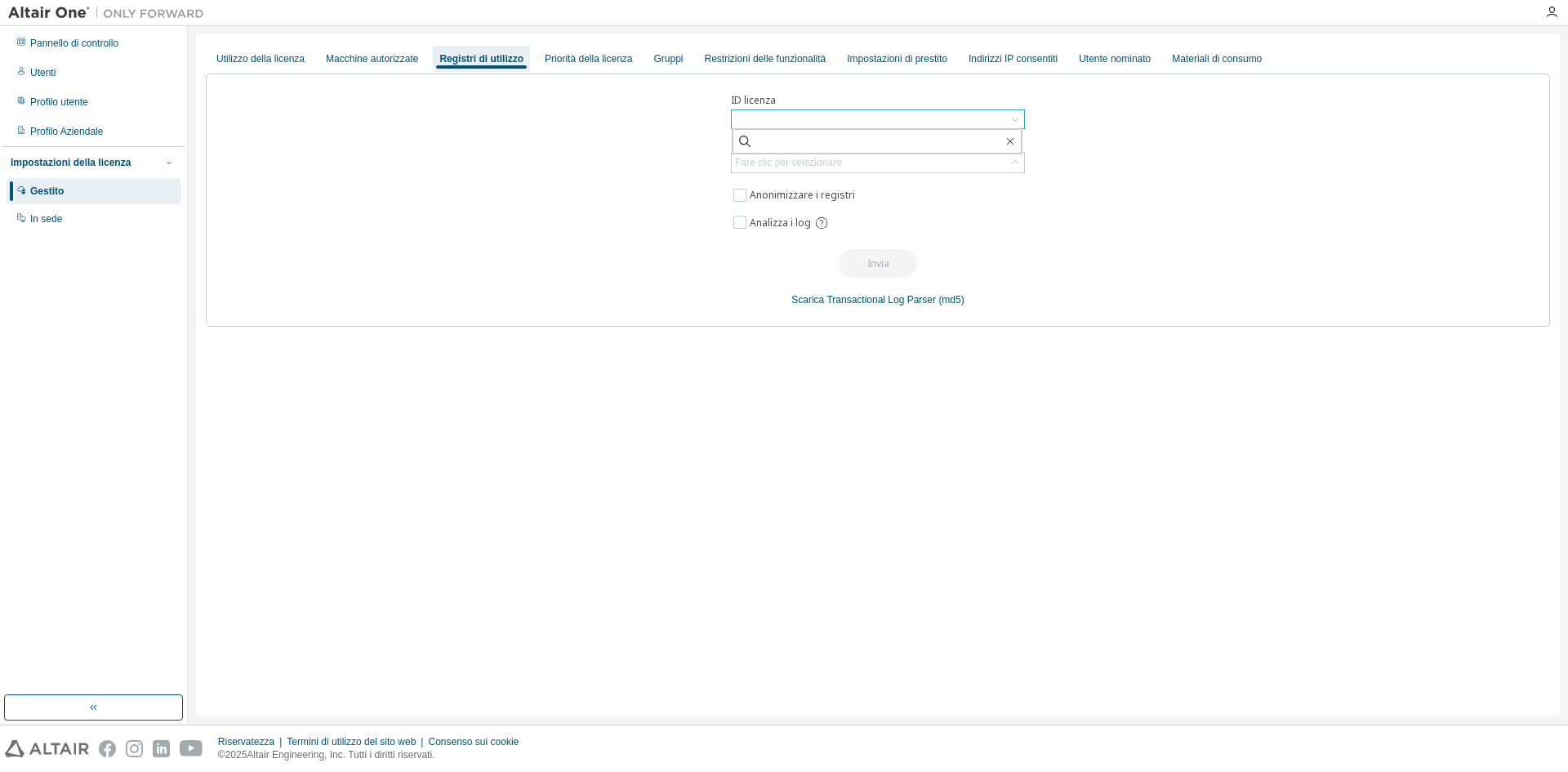click at bounding box center (878, 119) 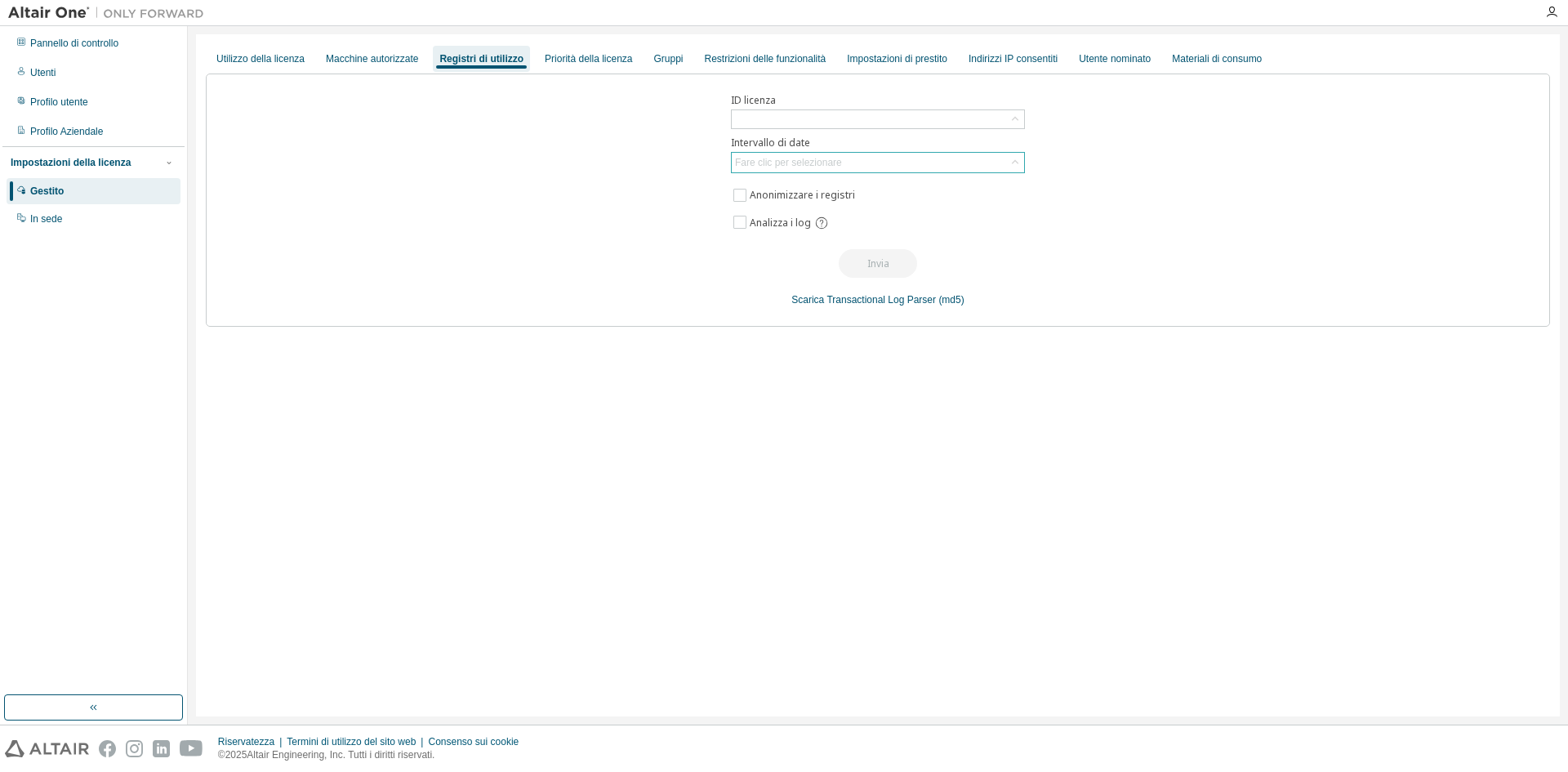 click on "Fare clic per selezionare" at bounding box center (788, 163) 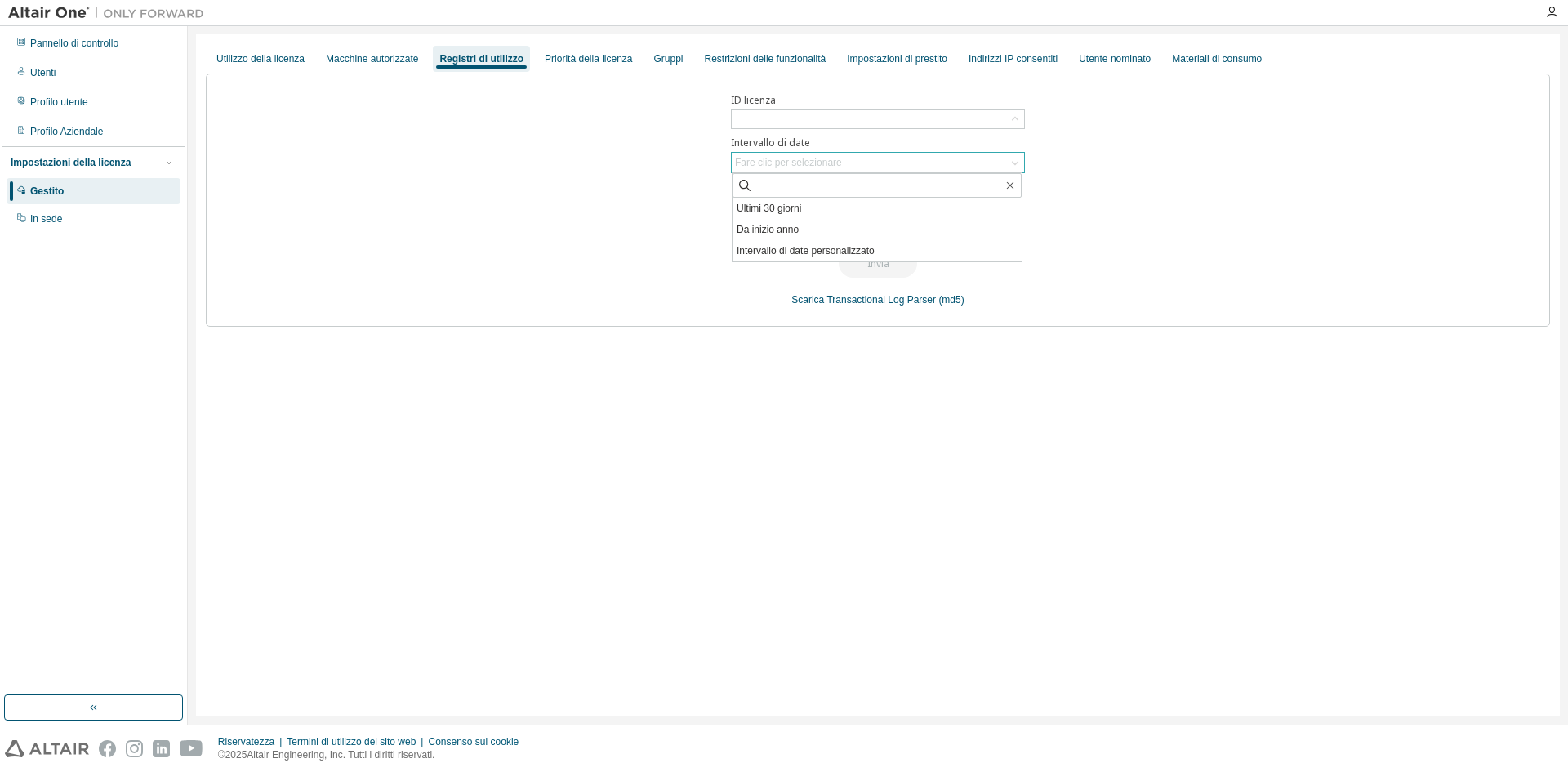 click on "Fare clic per selezionare" at bounding box center (788, 163) 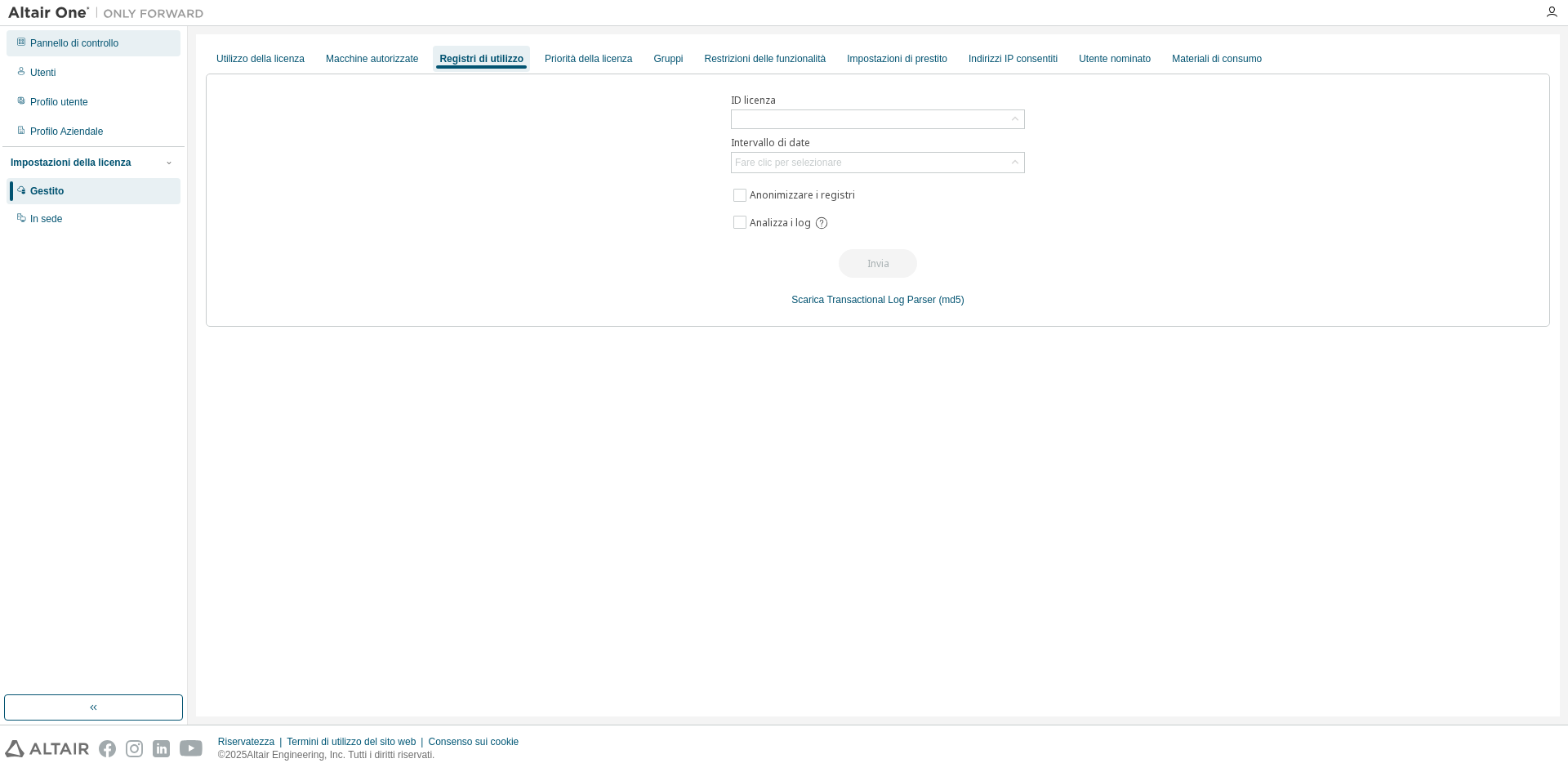 click on "Pannello di controllo" at bounding box center (93, 43) 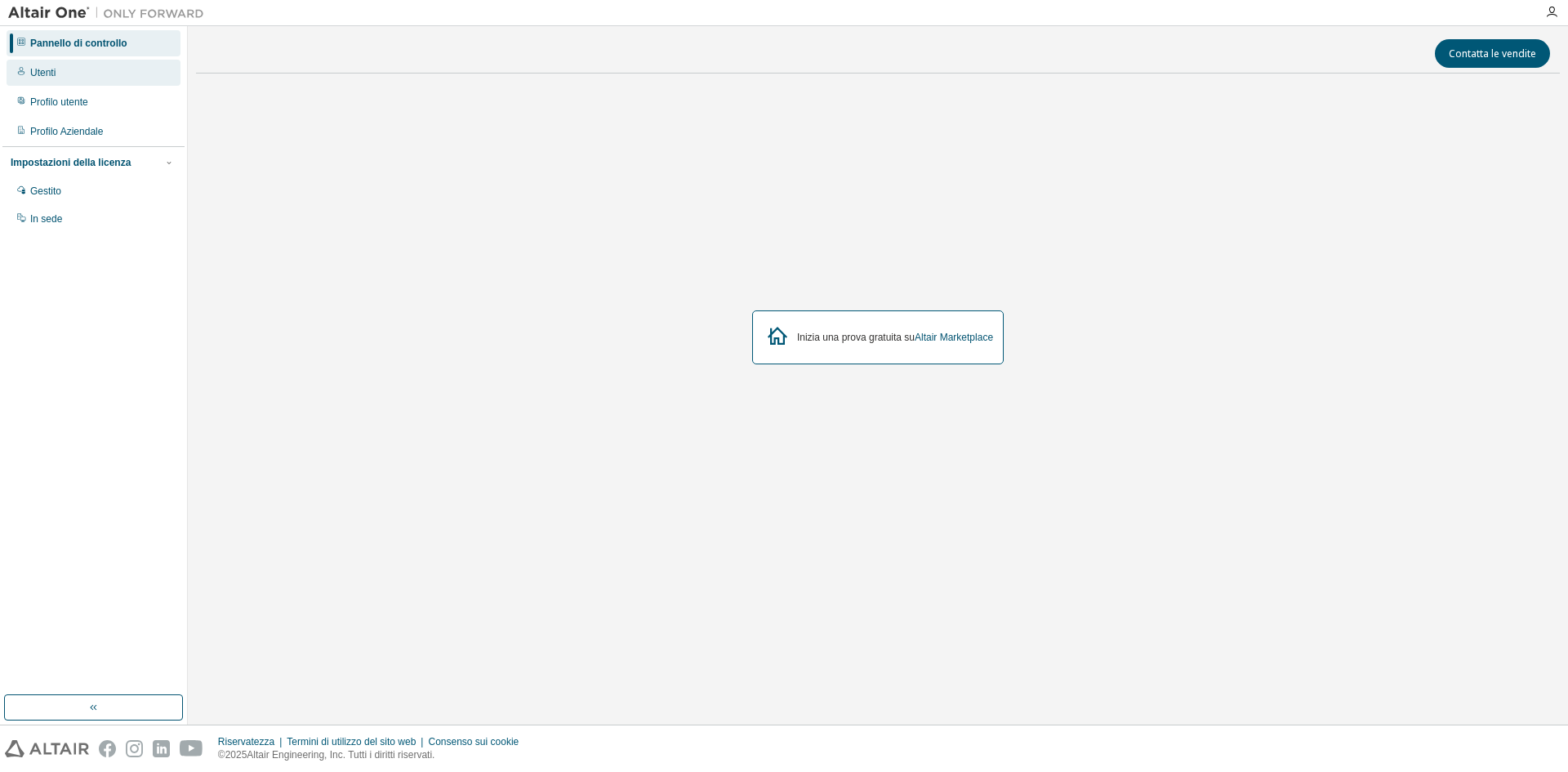 click on "Utenti" at bounding box center (93, 73) 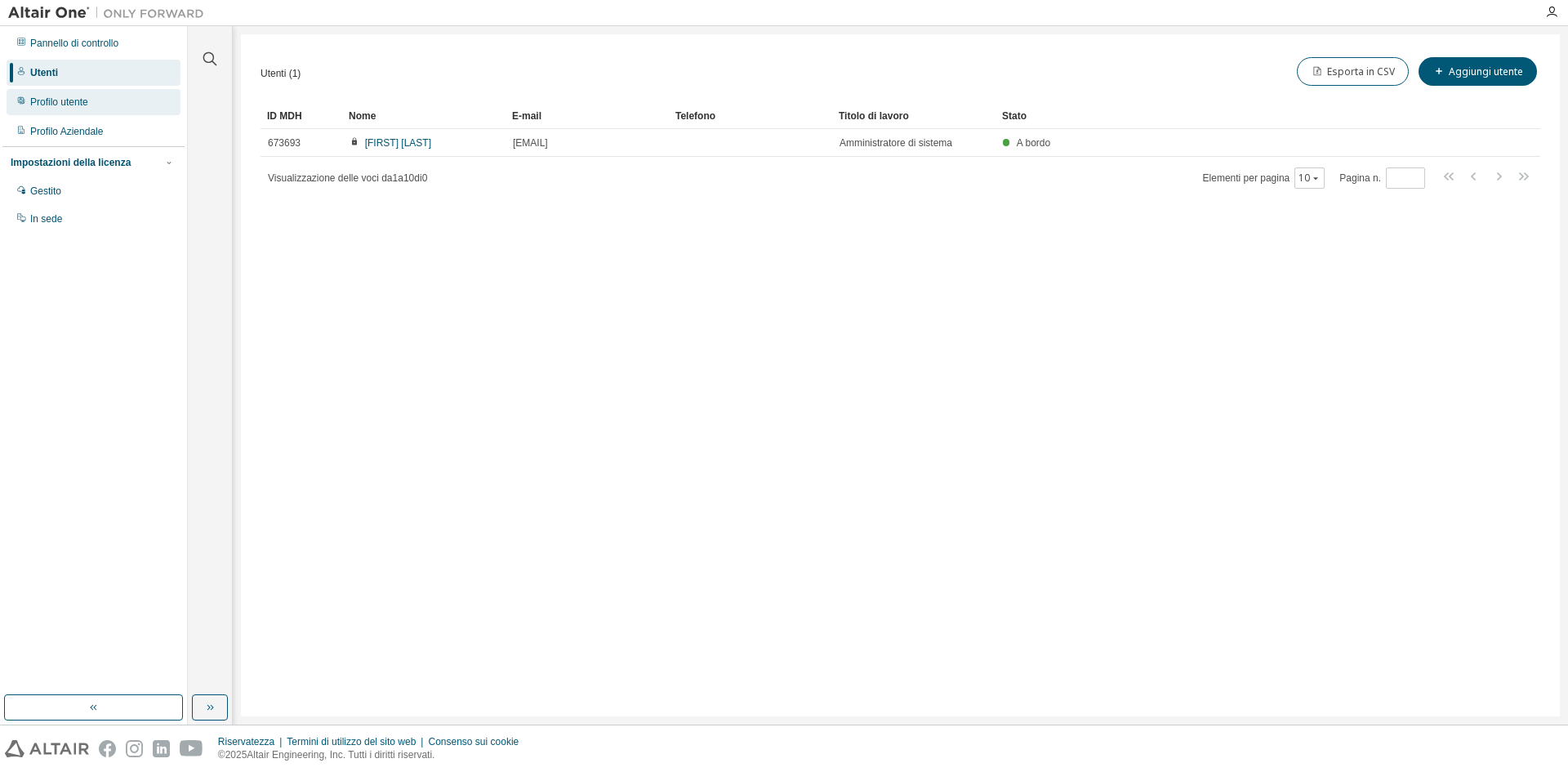 click on "Profilo utente" at bounding box center (93, 102) 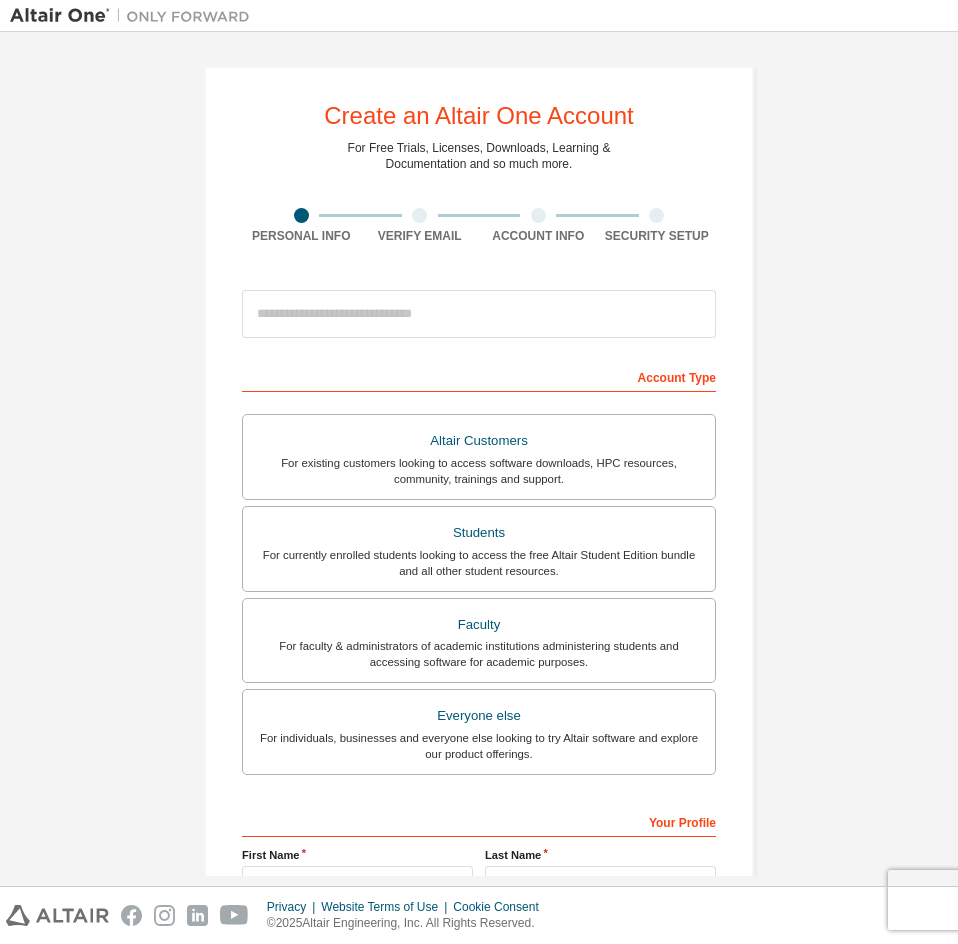 scroll, scrollTop: 0, scrollLeft: 0, axis: both 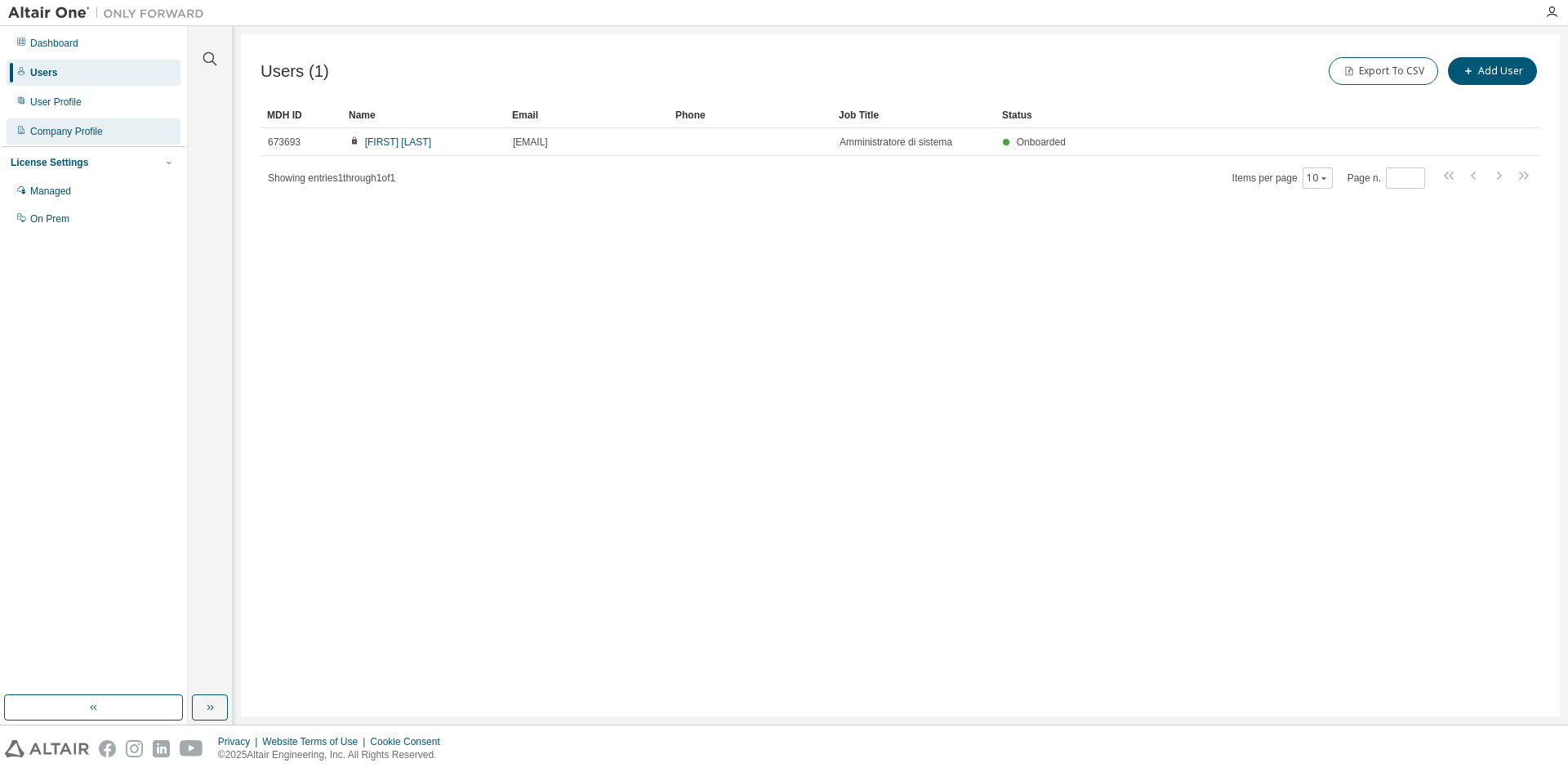 click on "Company Profile" at bounding box center (66, 132) 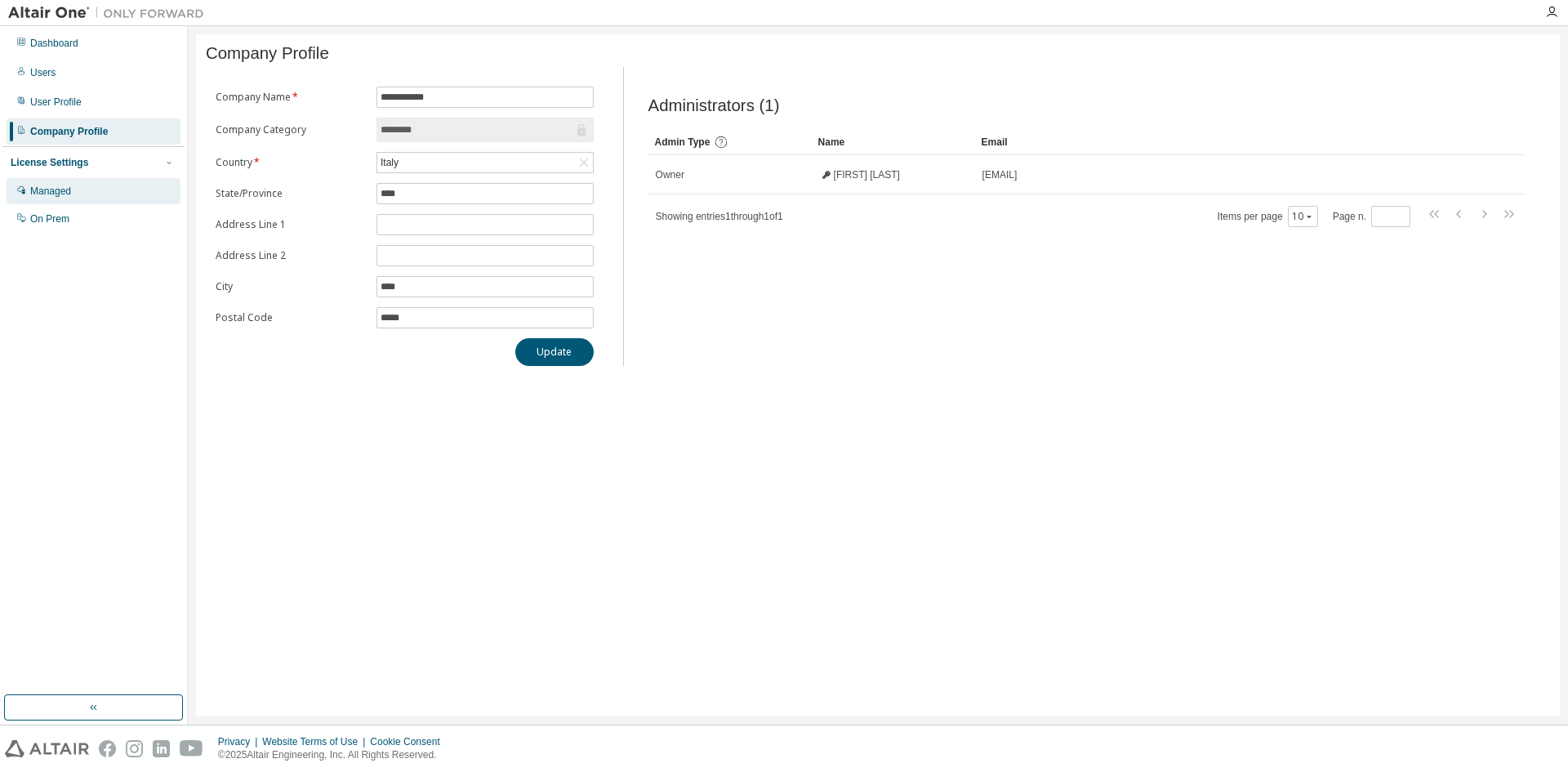 click on "Managed" at bounding box center (93, 191) 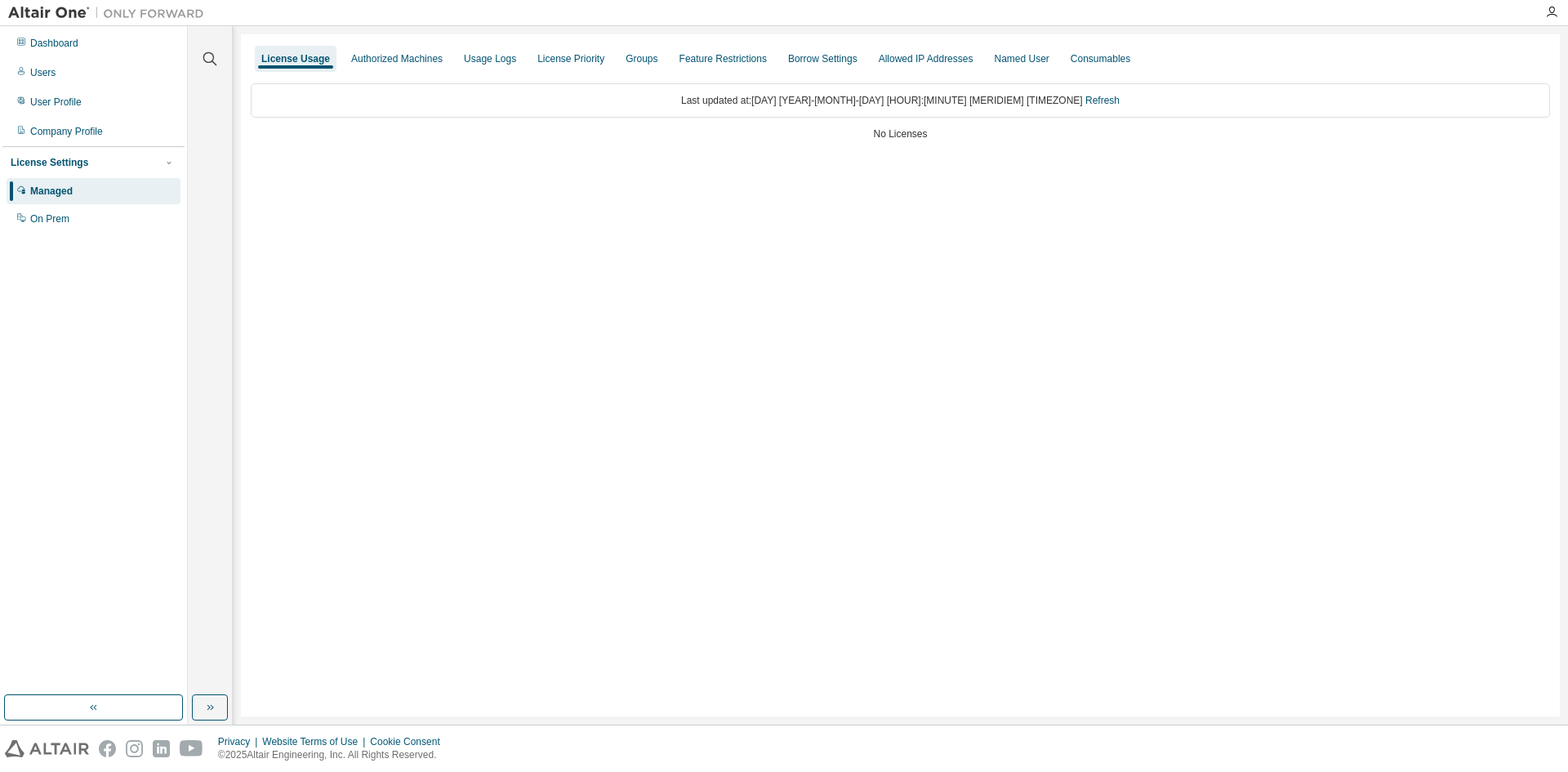 click on "License Usage Authorized Machines Usage Logs License Priority Groups Feature Restrictions Borrow Settings Allowed IP Addresses Named User Consumables" at bounding box center (900, 59) 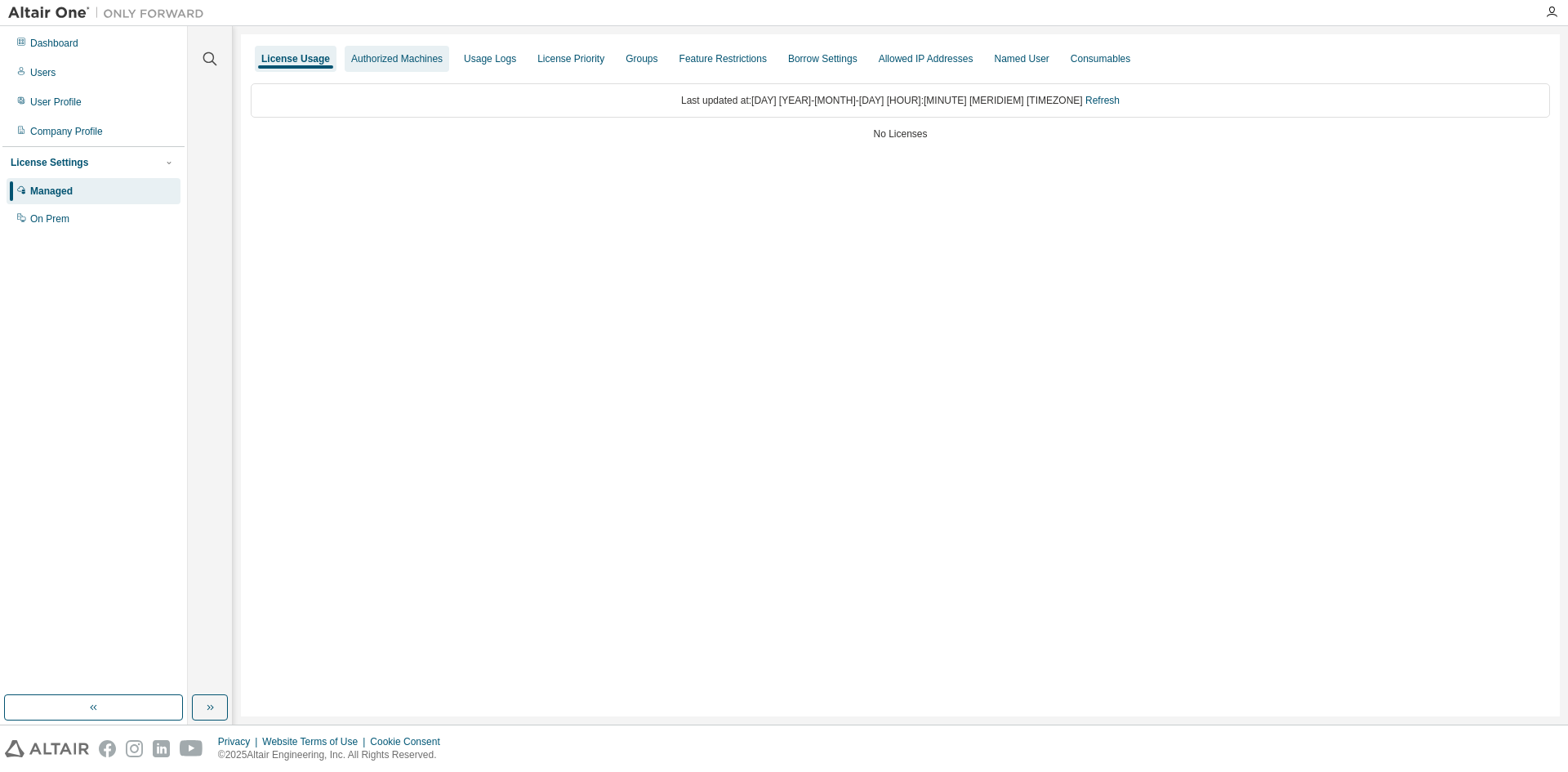 click on "Authorized Machines" at bounding box center [397, 59] 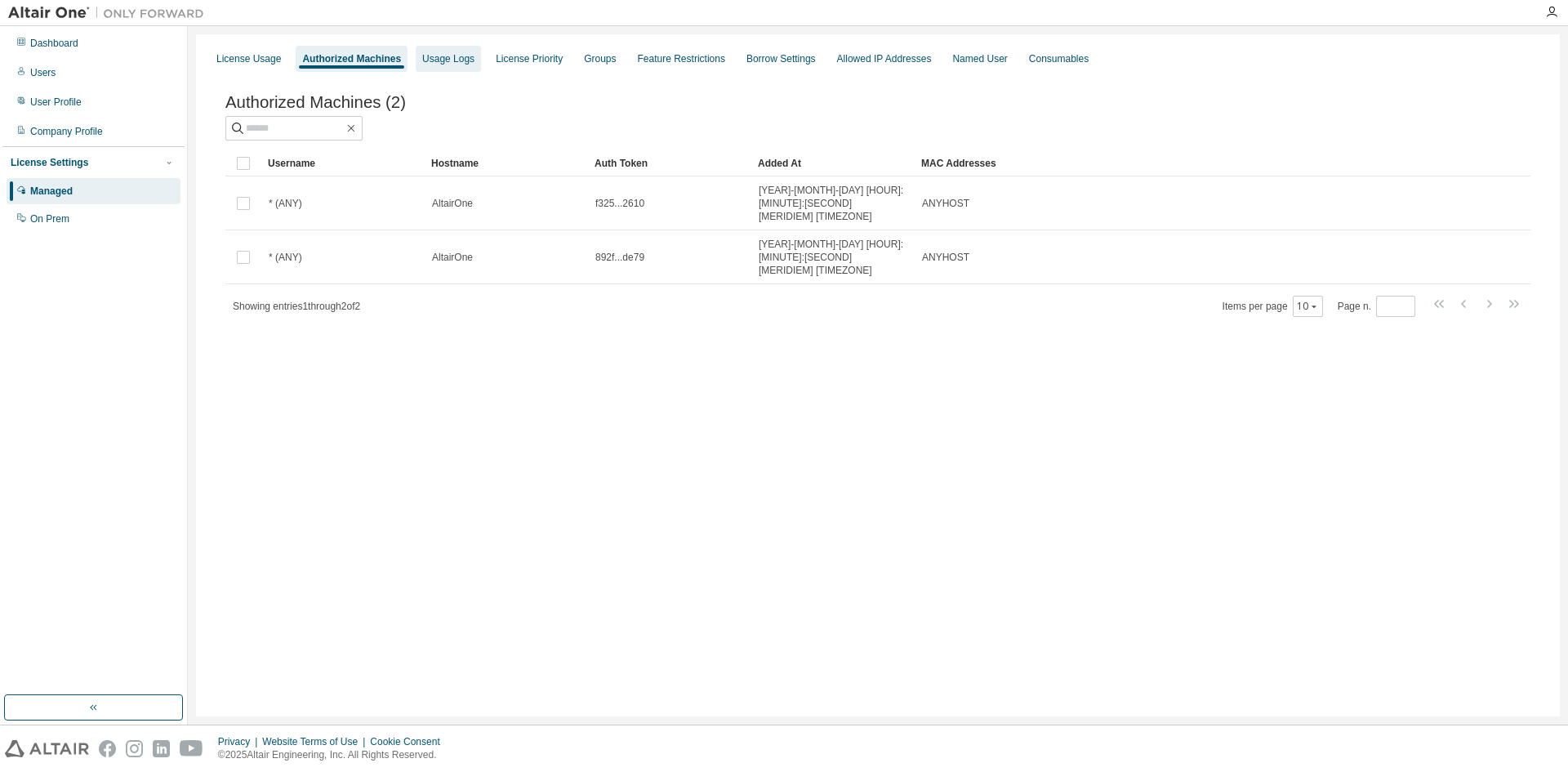 click on "Usage Logs" at bounding box center [448, 59] 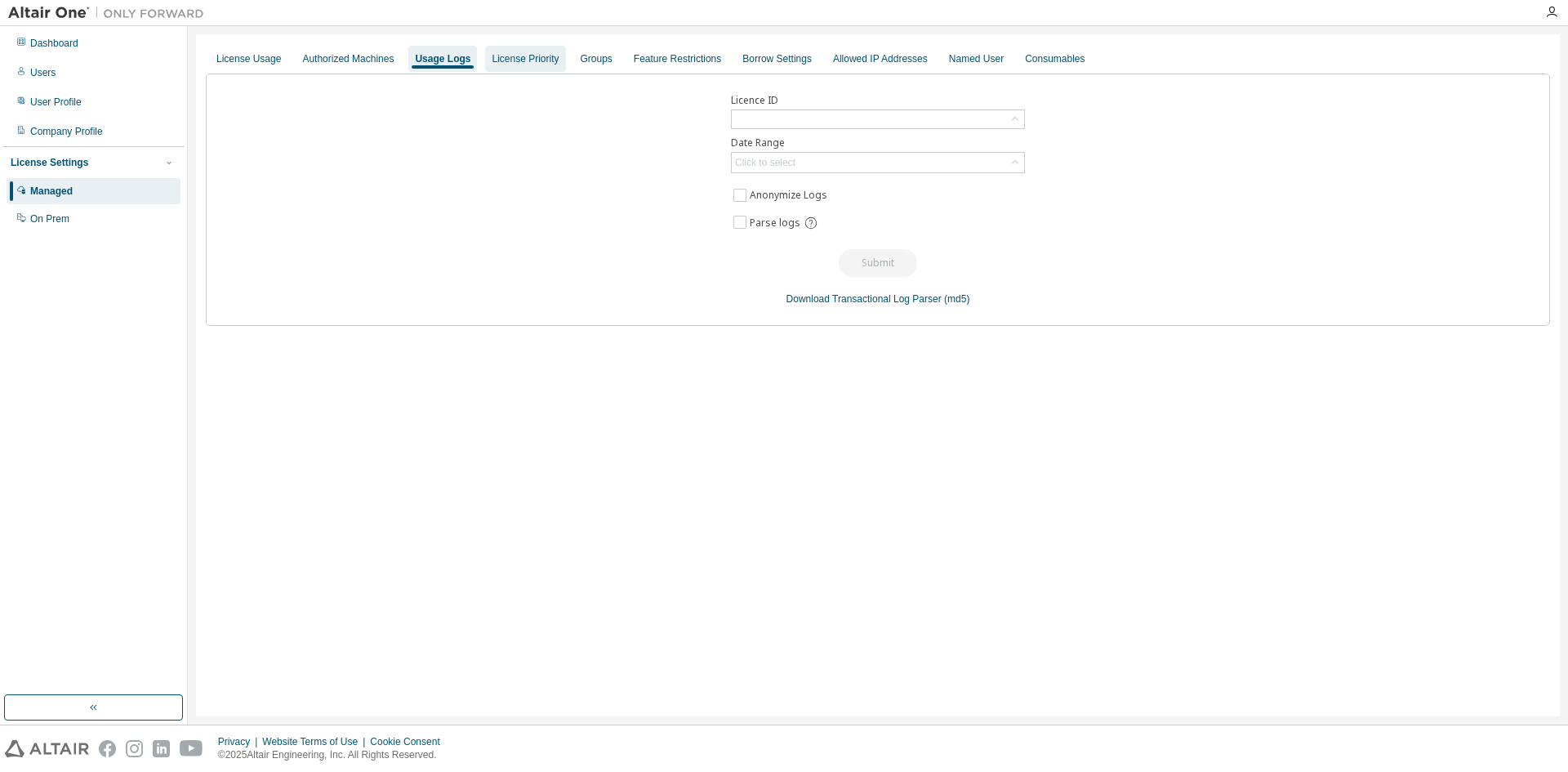click on "License Priority" at bounding box center (525, 59) 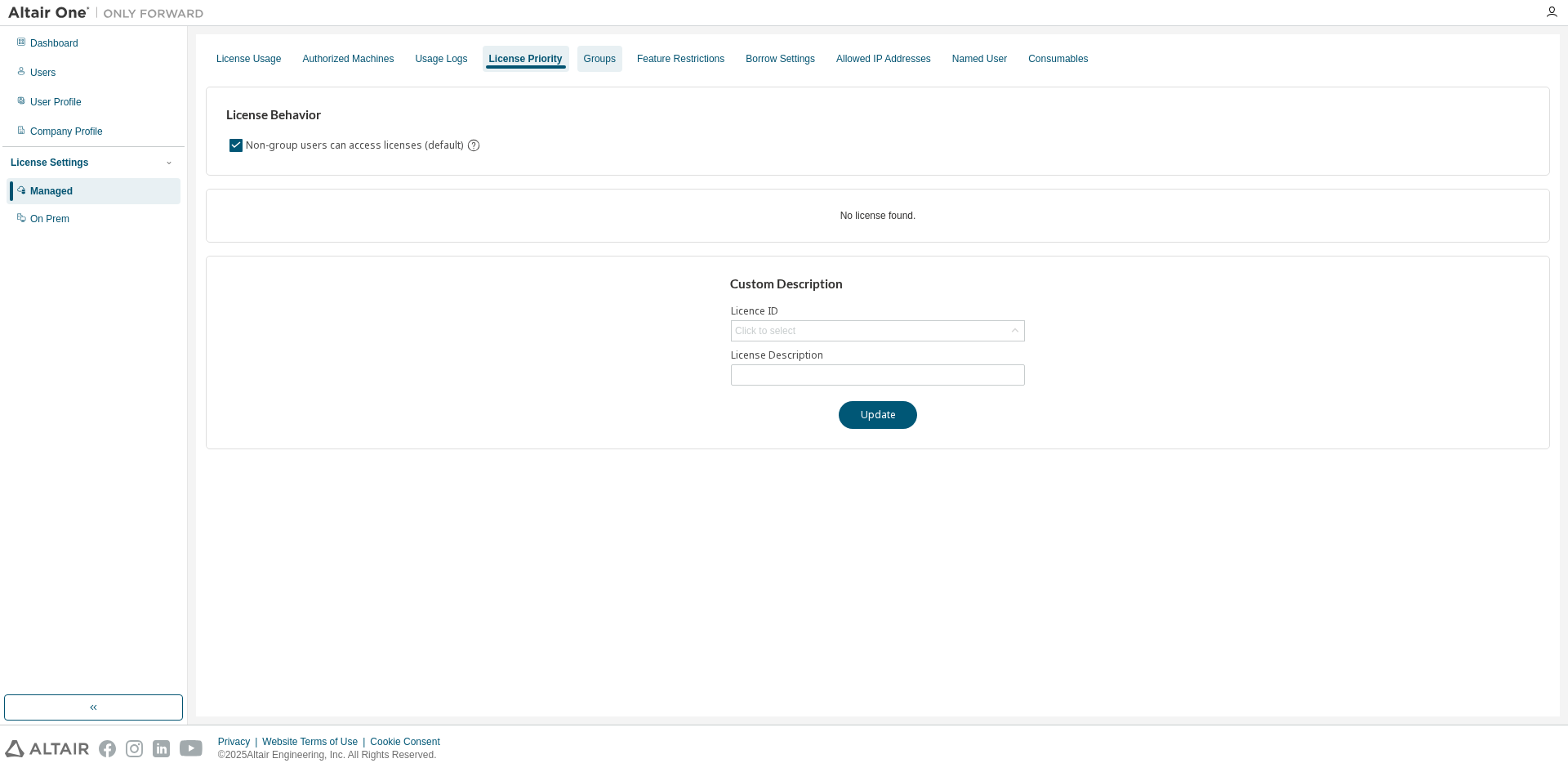 click on "Groups" at bounding box center (599, 59) 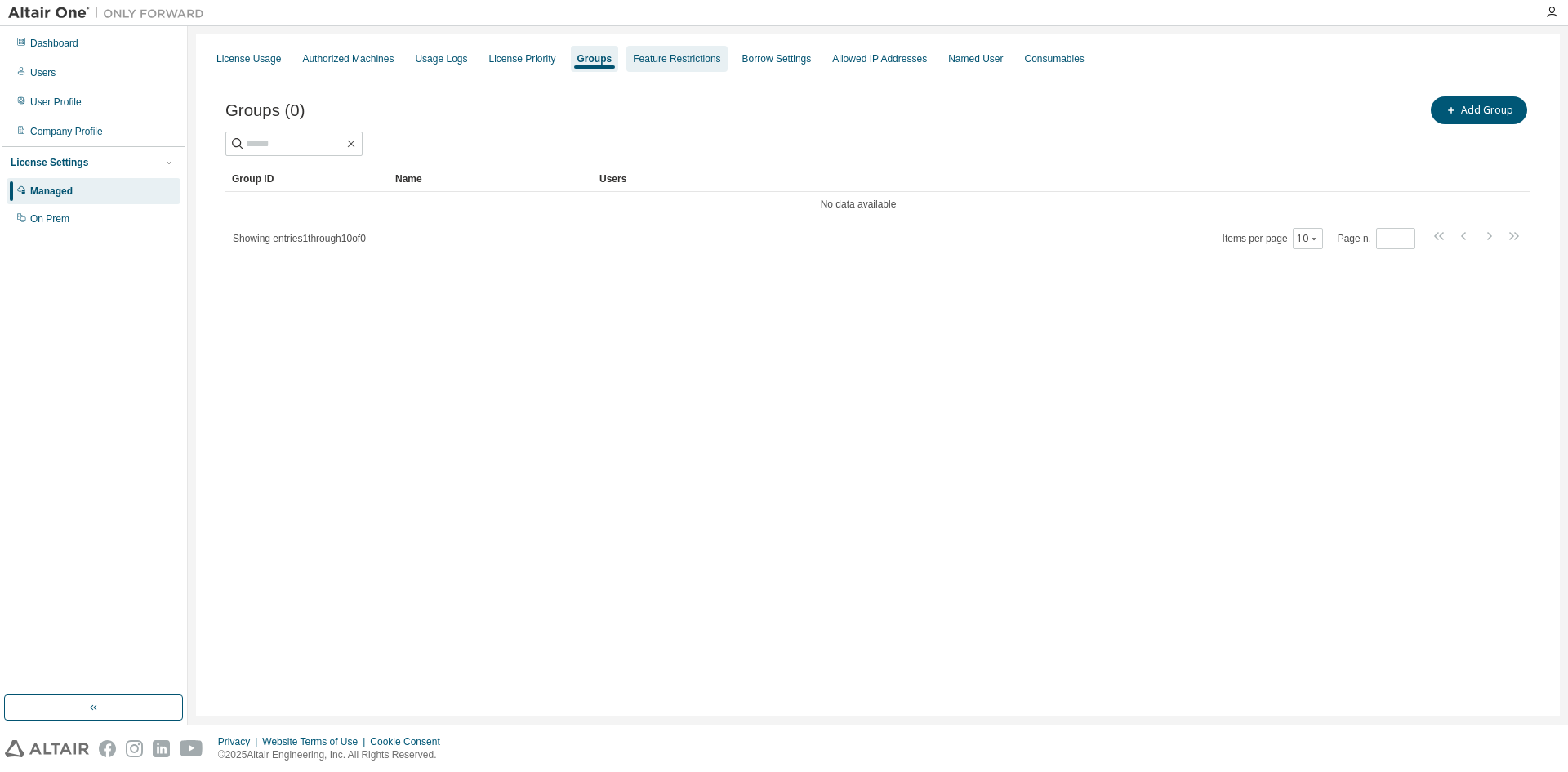 click on "Feature Restrictions" at bounding box center [676, 59] 